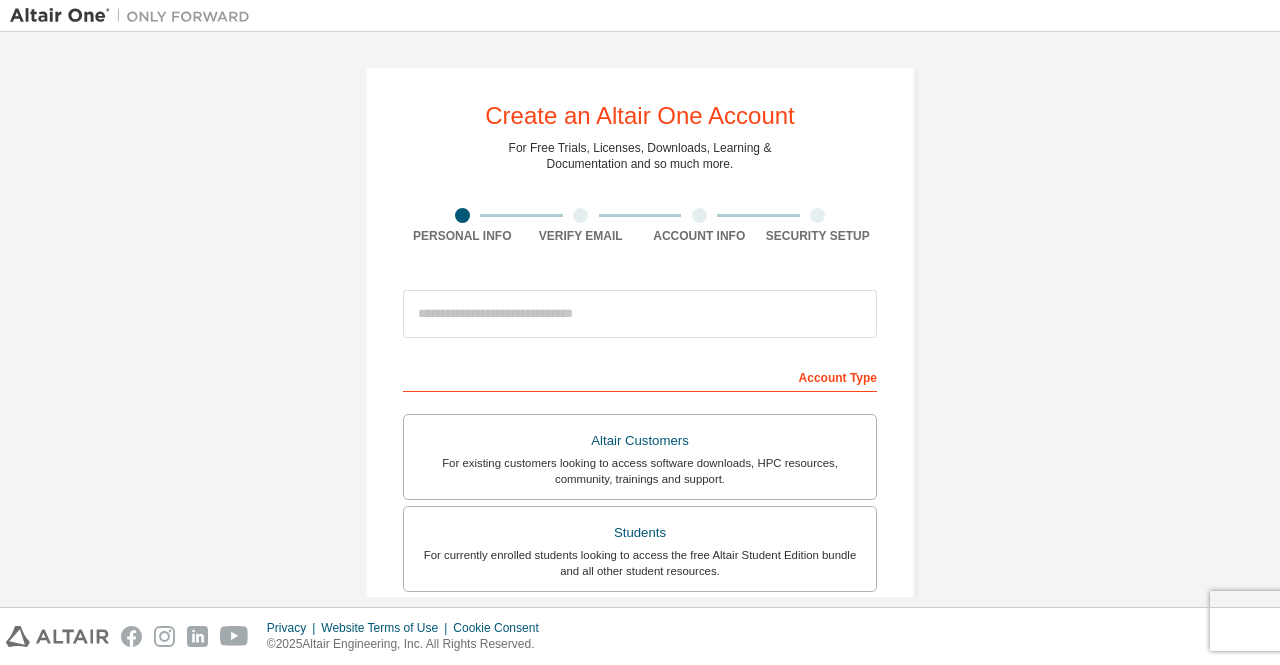 scroll, scrollTop: 0, scrollLeft: 0, axis: both 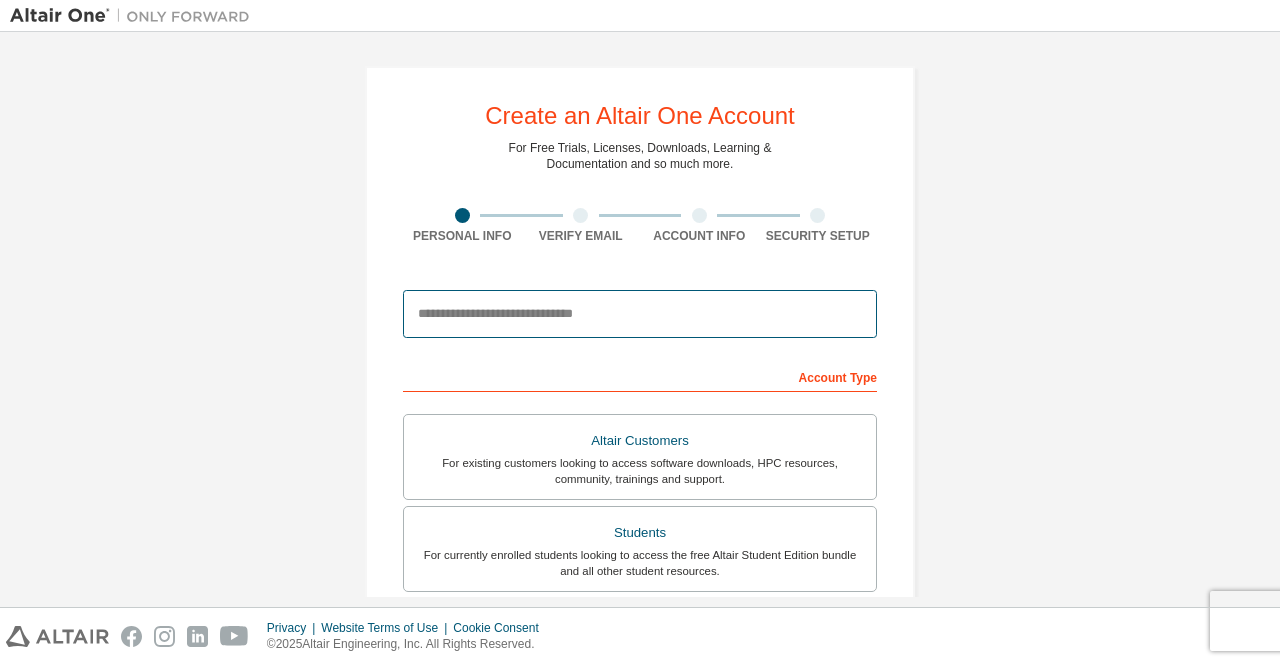 click at bounding box center [640, 314] 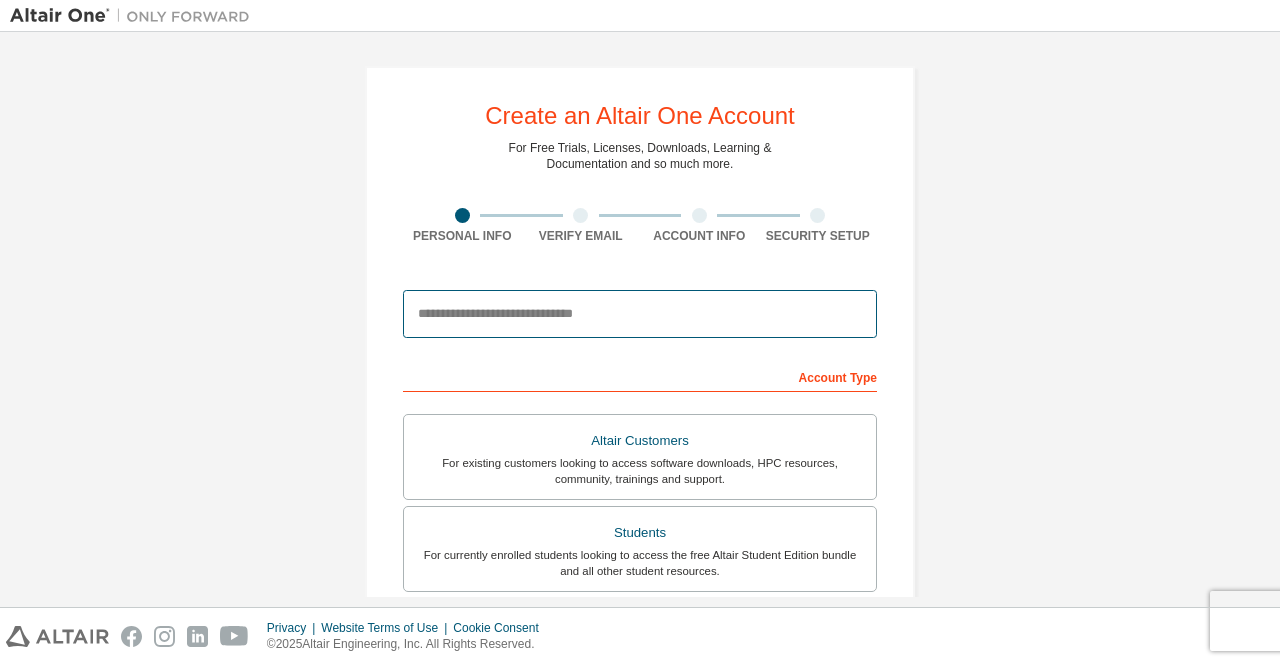 type on "**********" 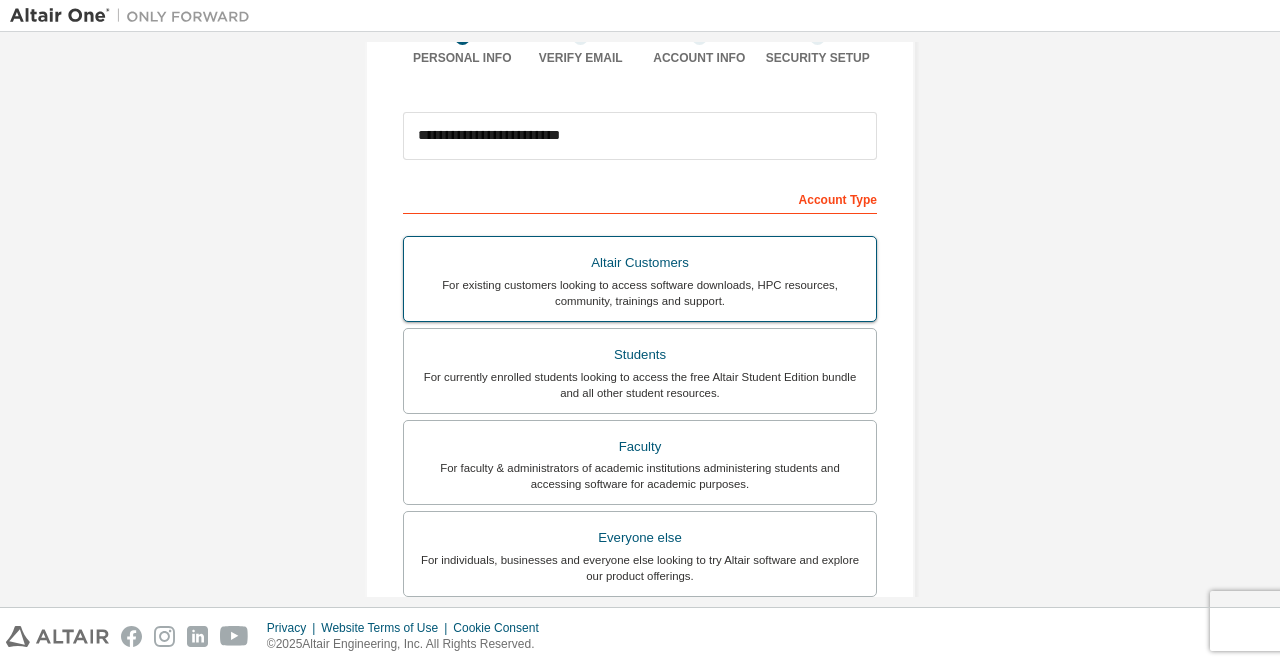 scroll, scrollTop: 300, scrollLeft: 0, axis: vertical 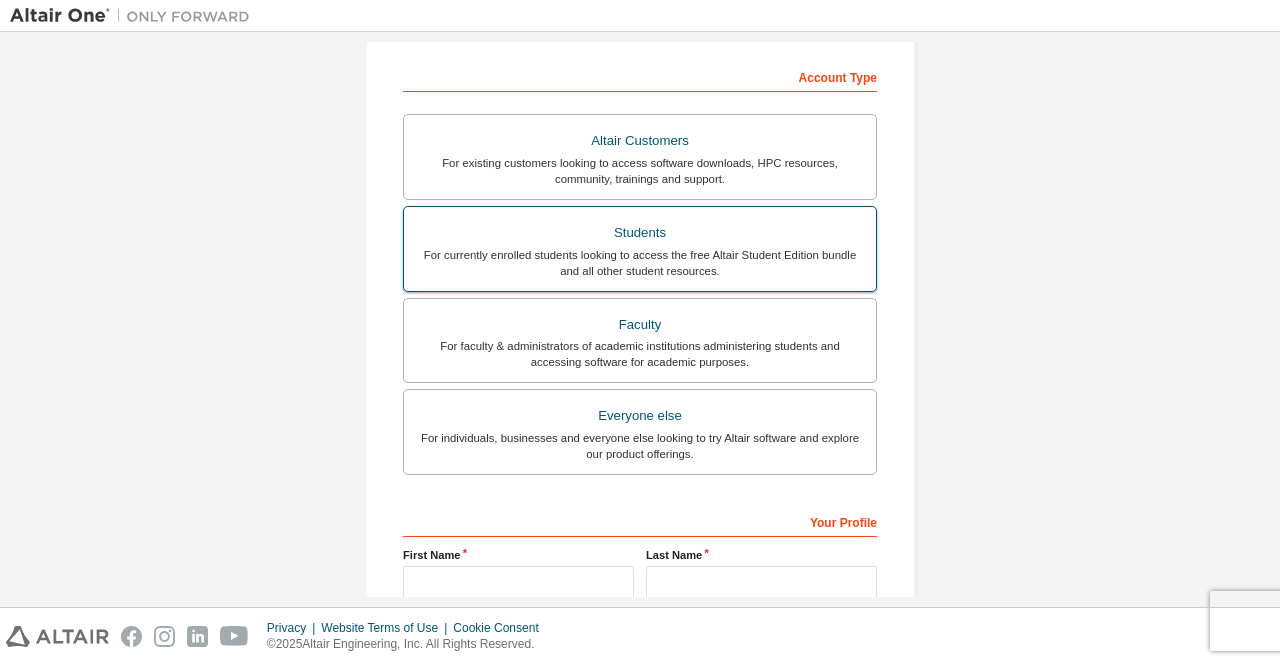 click on "Students" at bounding box center (640, 233) 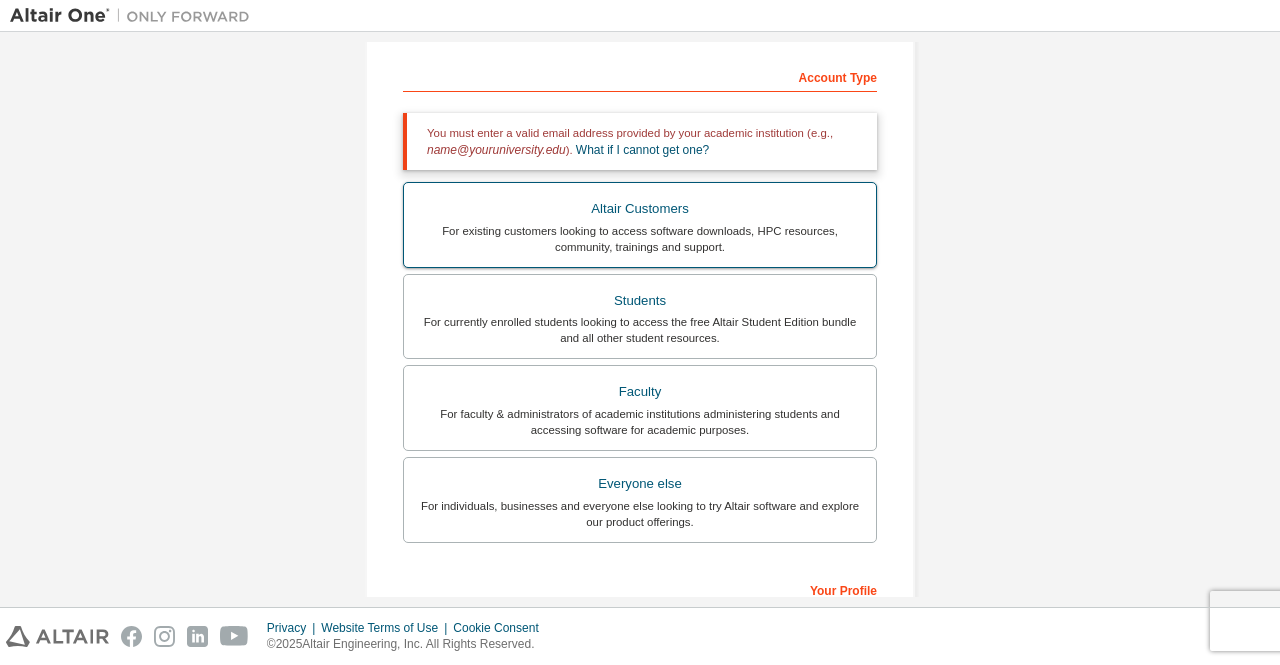click on "Altair Customers" at bounding box center (640, 209) 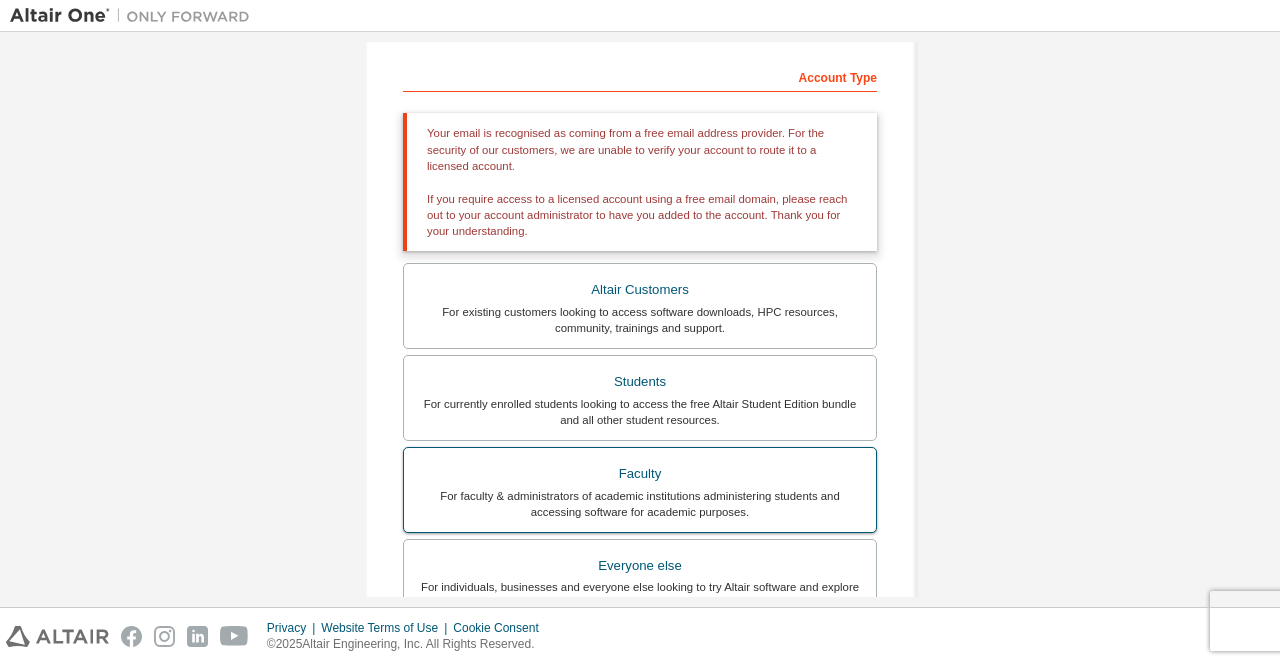 click on "Students" at bounding box center [640, 382] 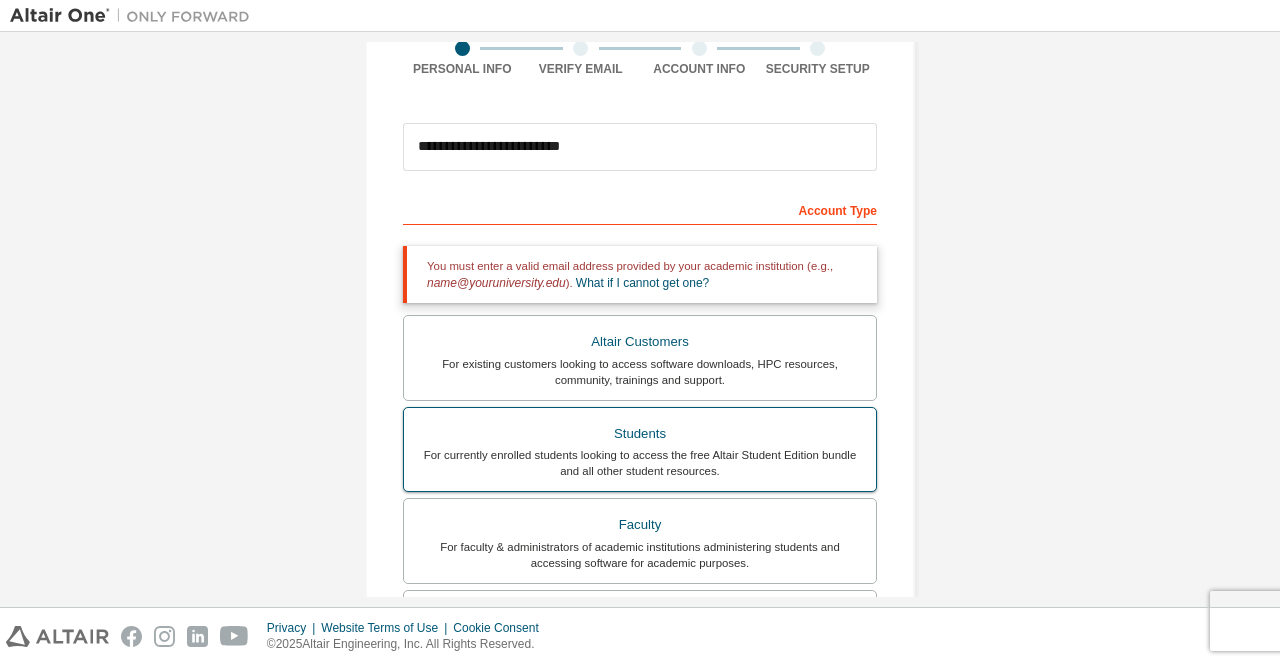 scroll, scrollTop: 0, scrollLeft: 0, axis: both 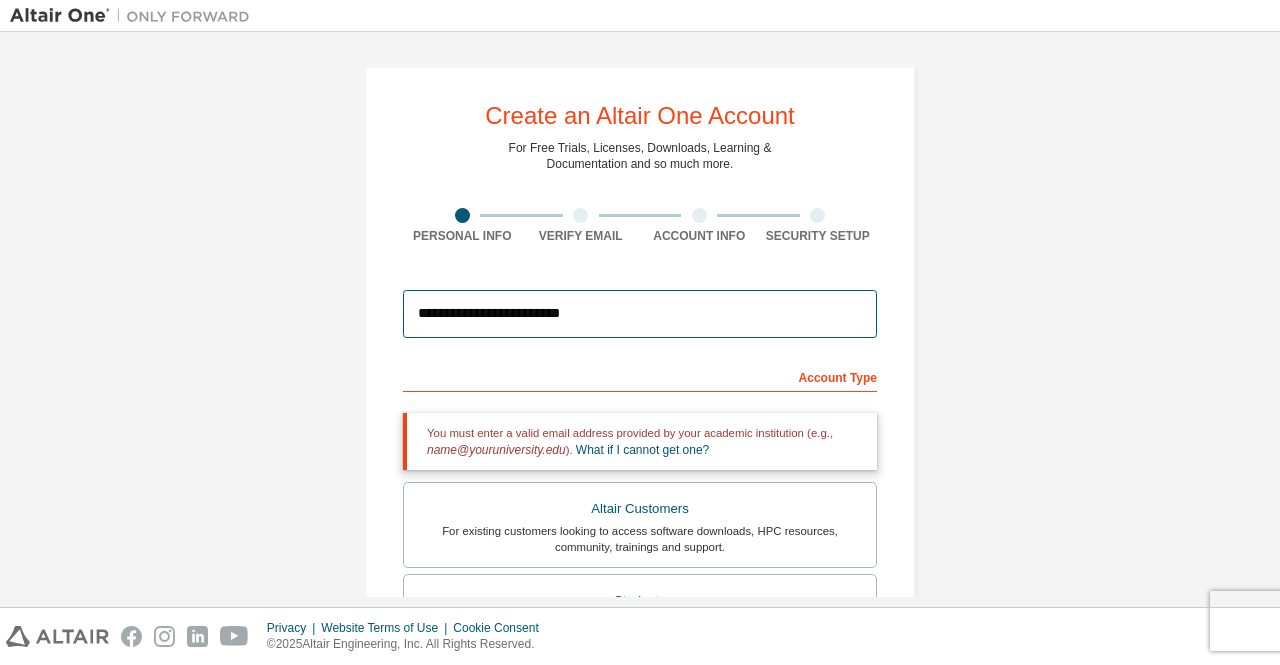 click on "**********" at bounding box center [640, 314] 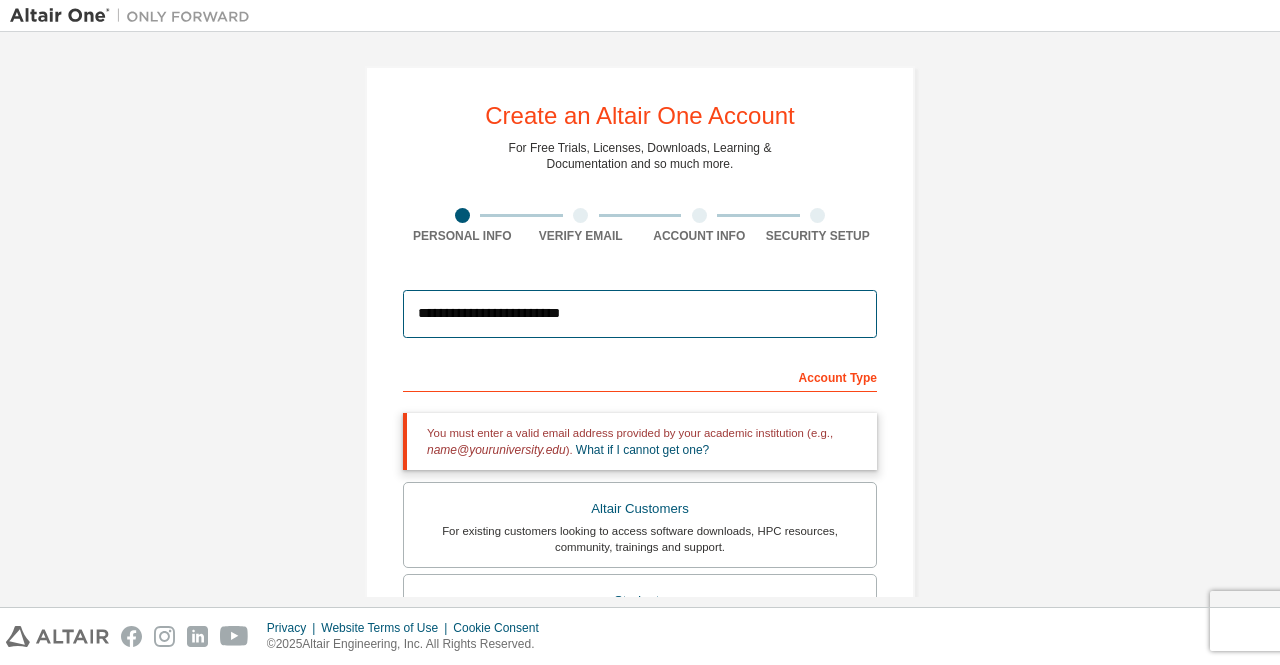 click on "**********" at bounding box center [640, 314] 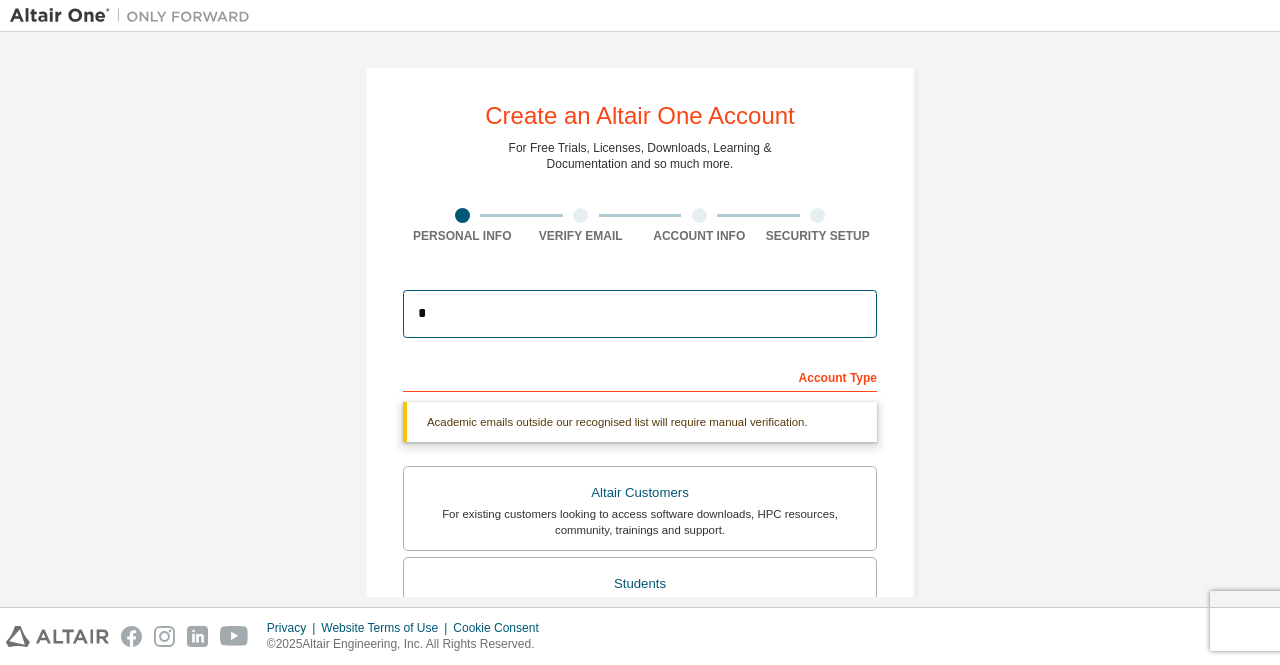 type on "**********" 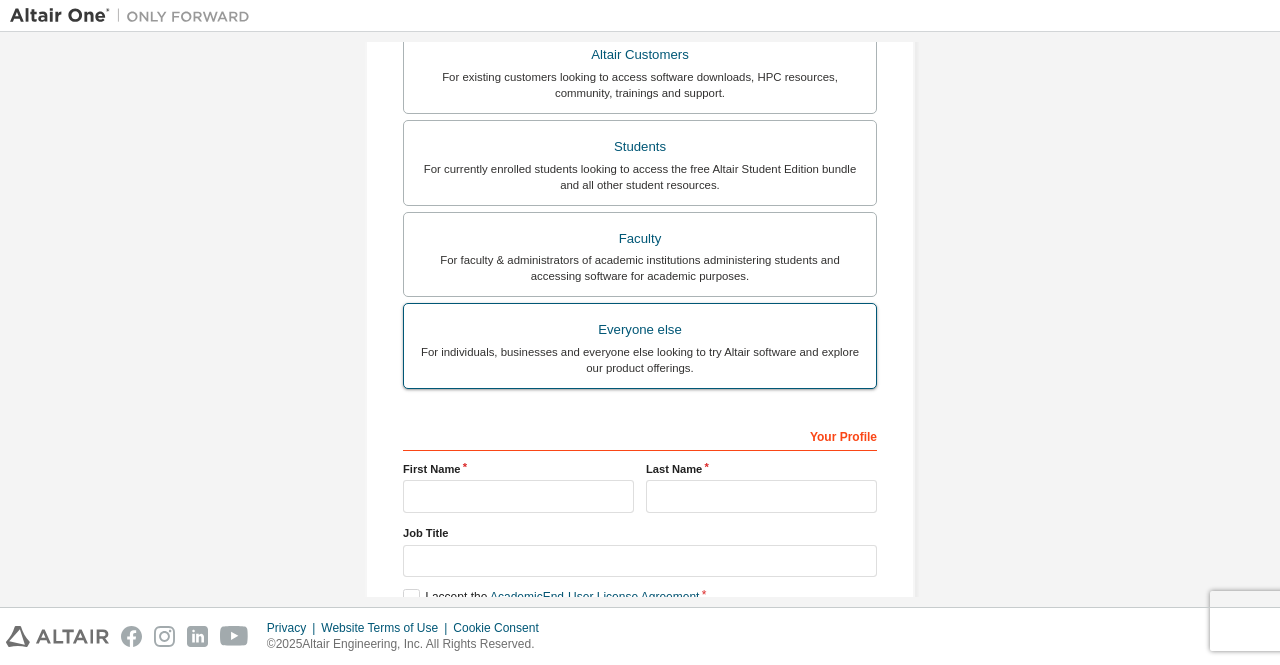 scroll, scrollTop: 498, scrollLeft: 0, axis: vertical 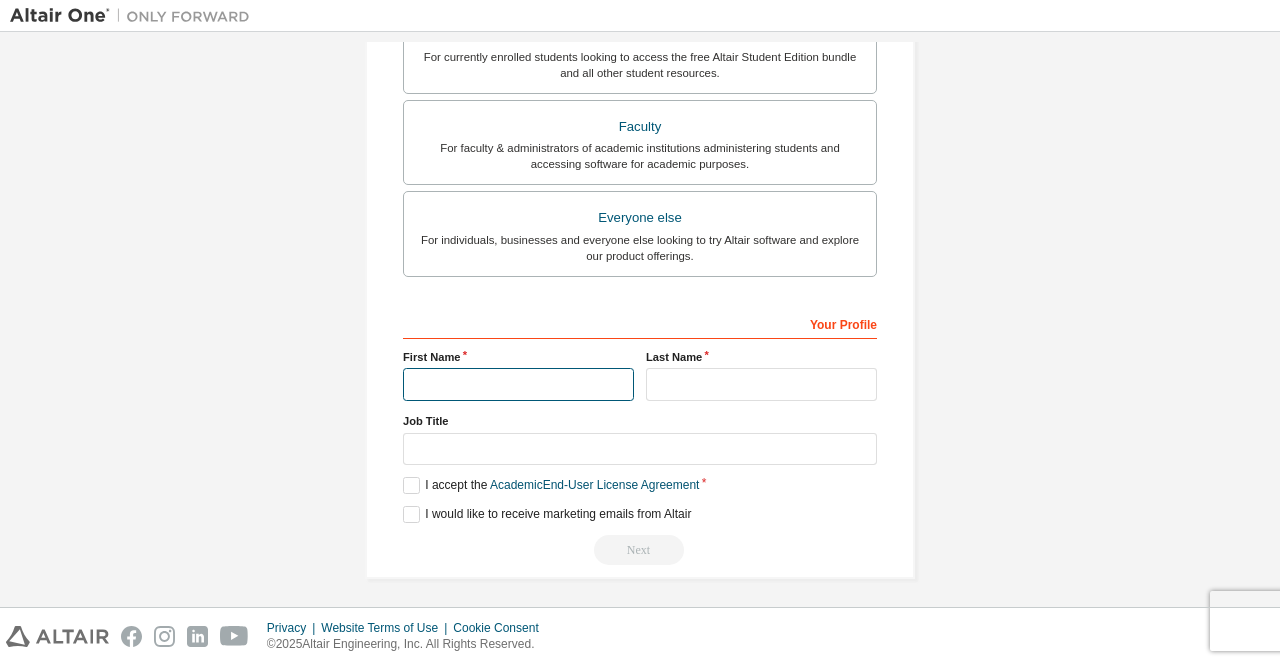 click at bounding box center (518, 384) 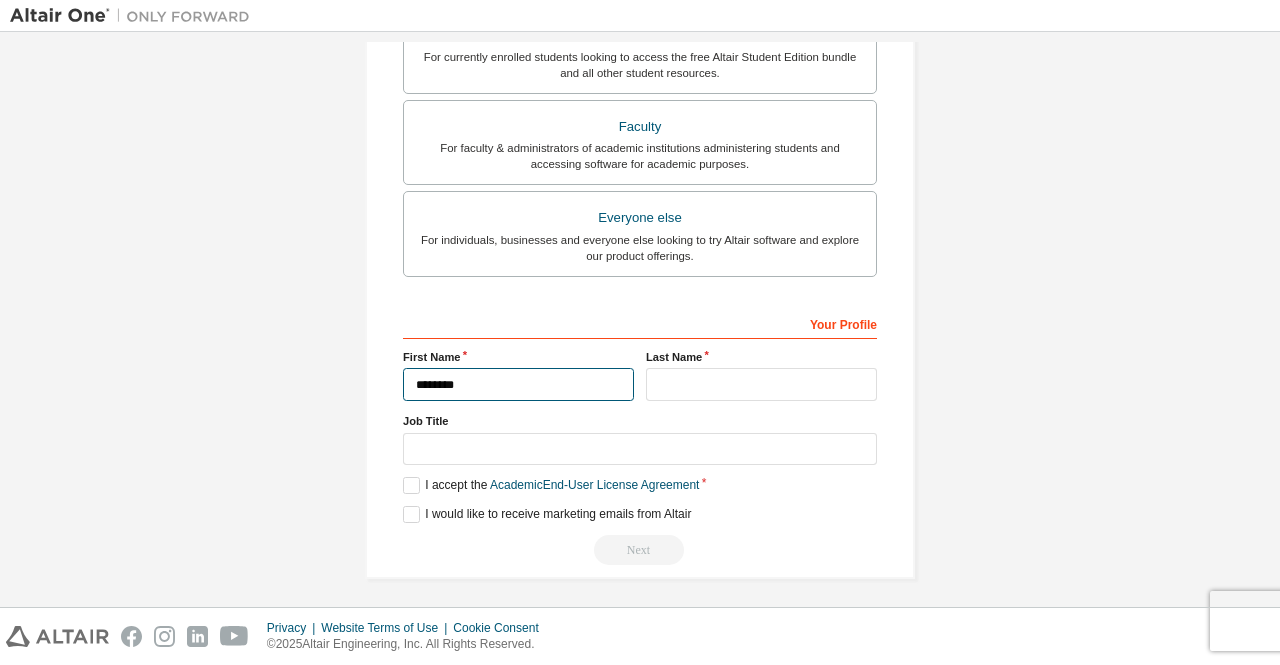 type on "*******" 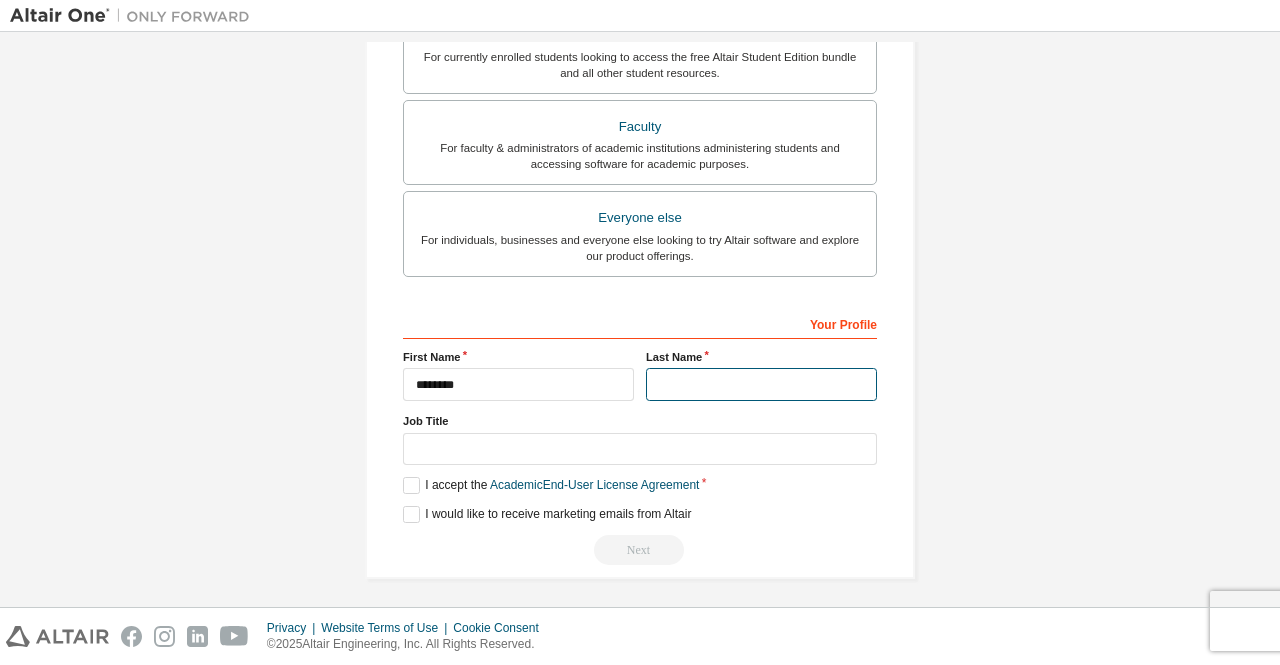 click at bounding box center [761, 384] 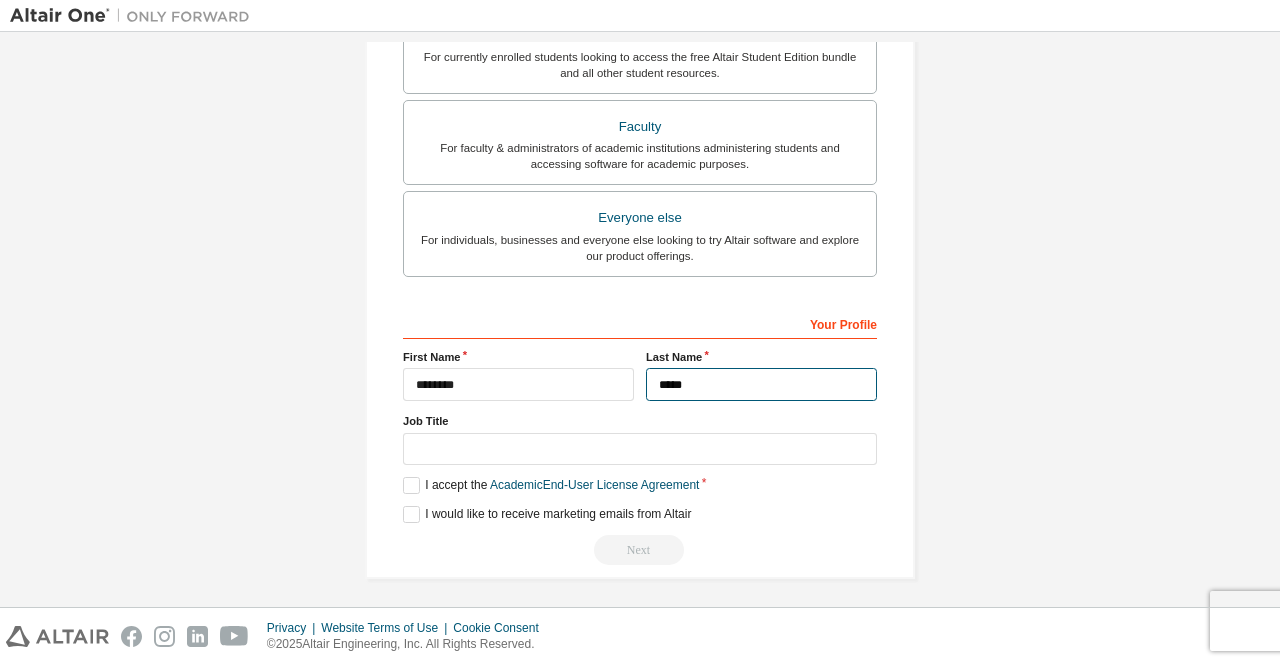 type on "*****" 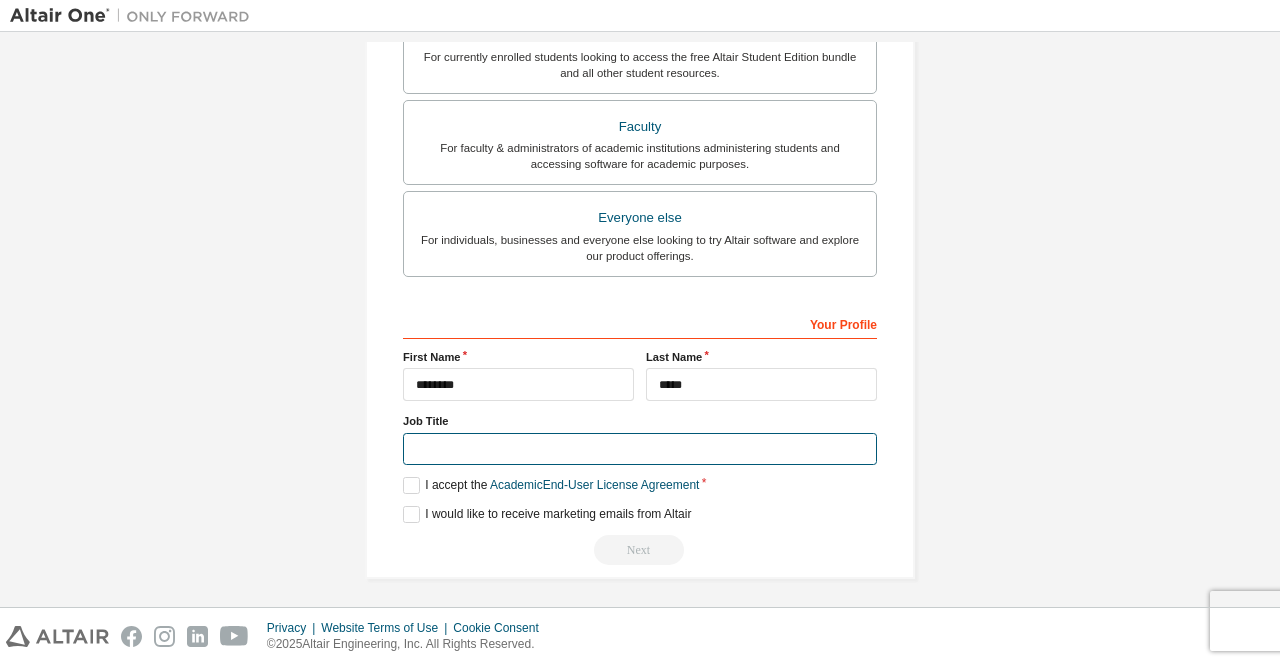 click at bounding box center (640, 449) 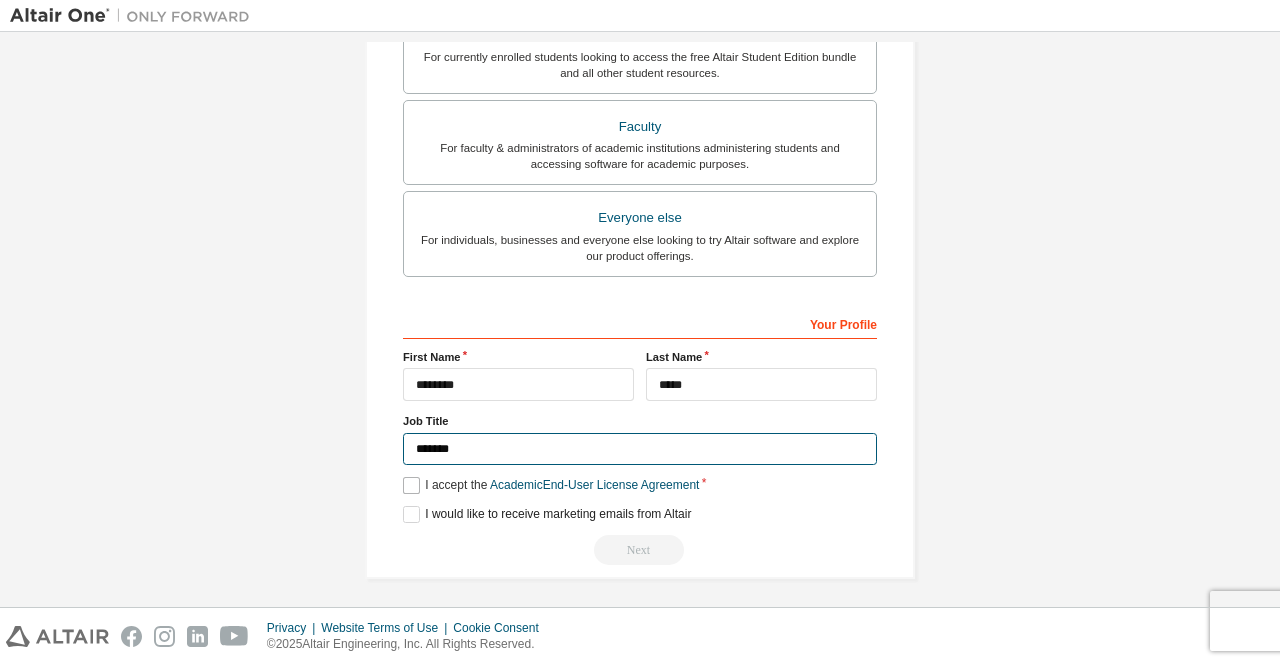 type on "*******" 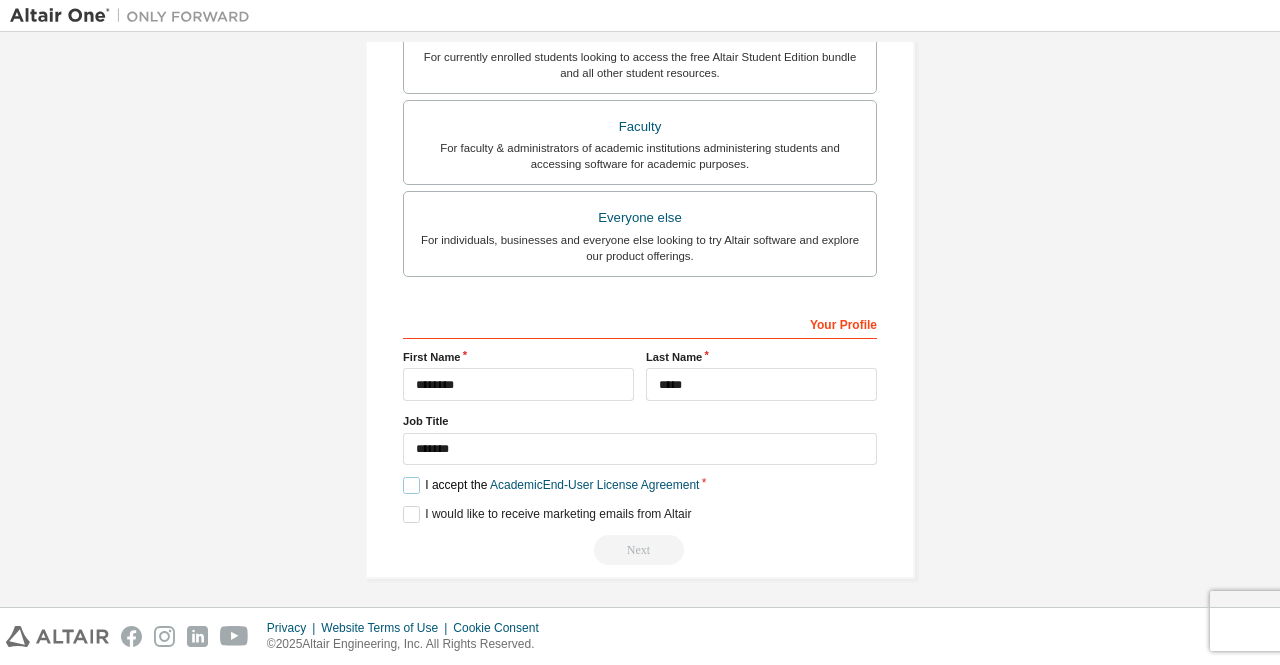 click on "I accept the   Academic   End-User License Agreement" at bounding box center [551, 485] 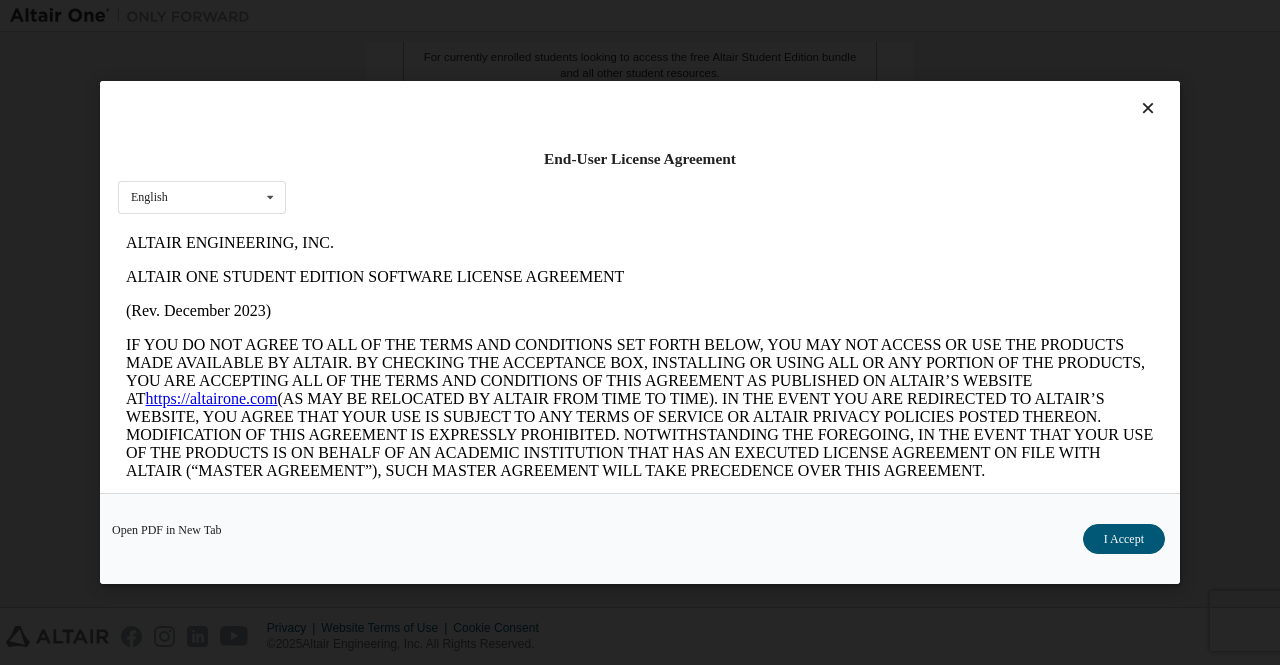 scroll, scrollTop: 0, scrollLeft: 0, axis: both 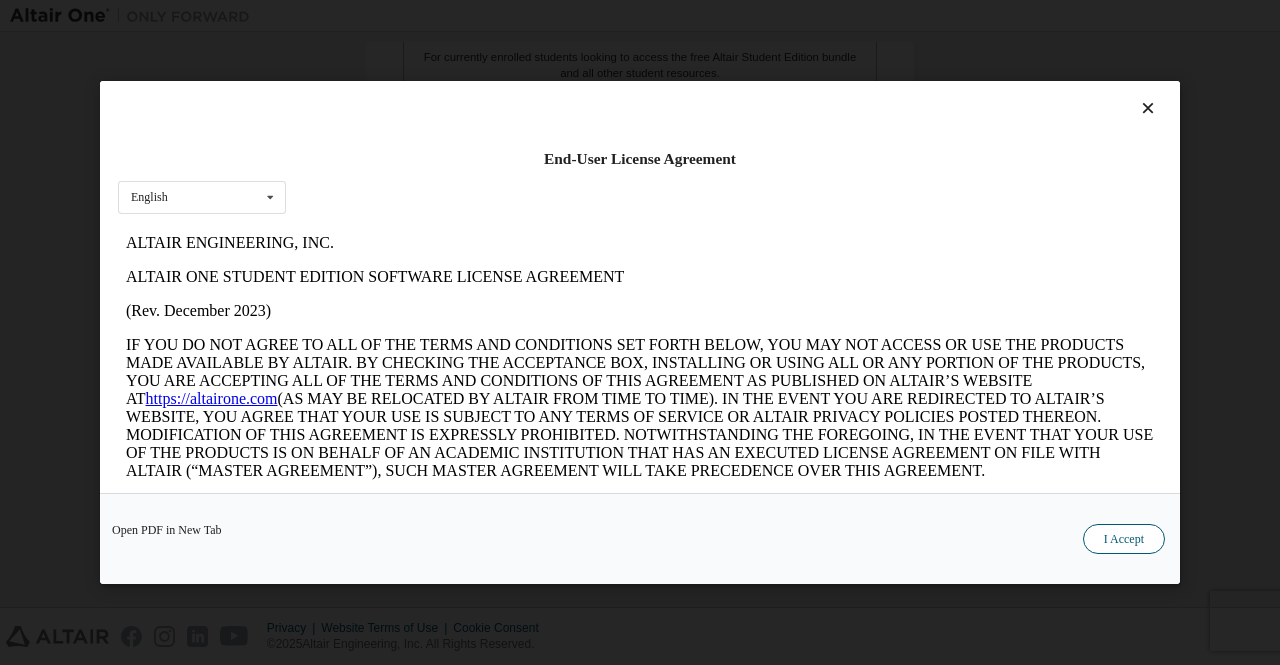 click on "I Accept" at bounding box center (1124, 539) 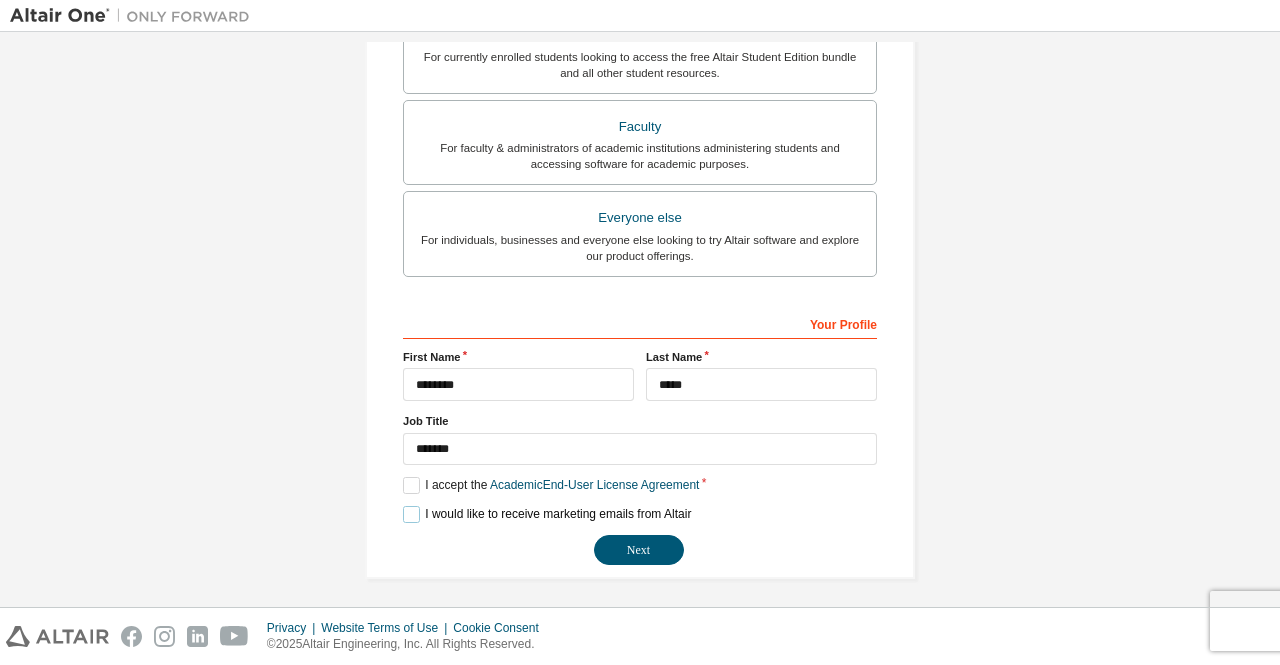 click on "I would like to receive marketing emails from Altair" at bounding box center (547, 514) 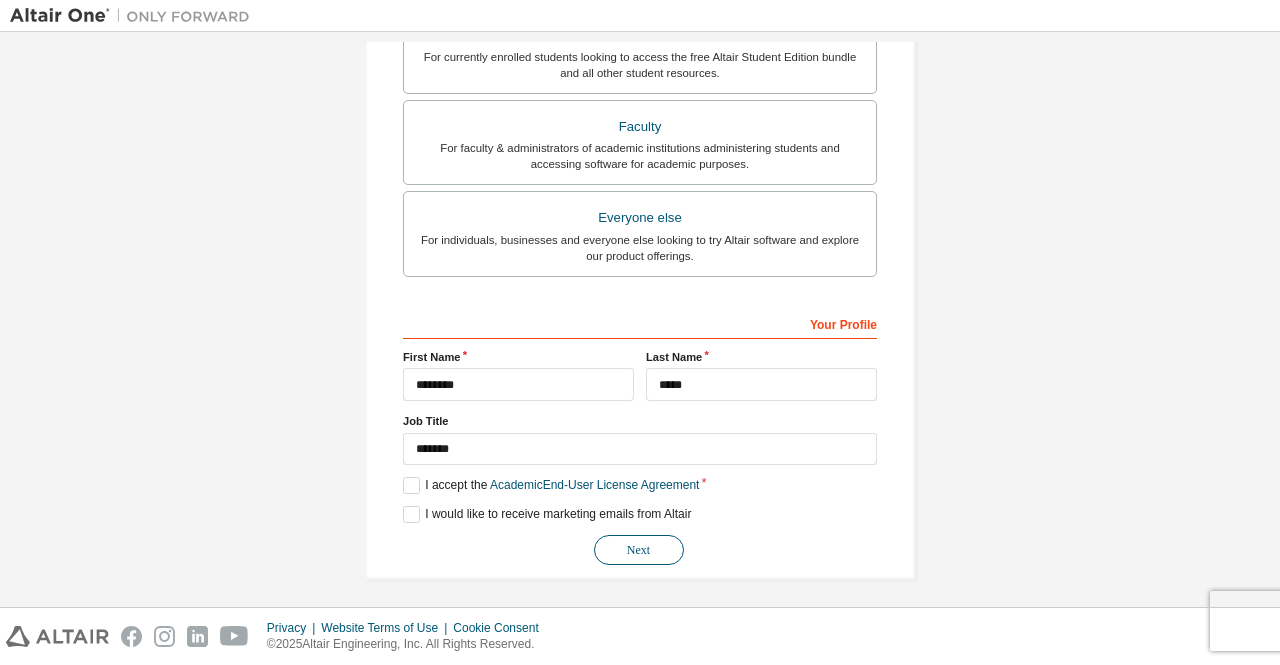 click on "Next" at bounding box center [639, 550] 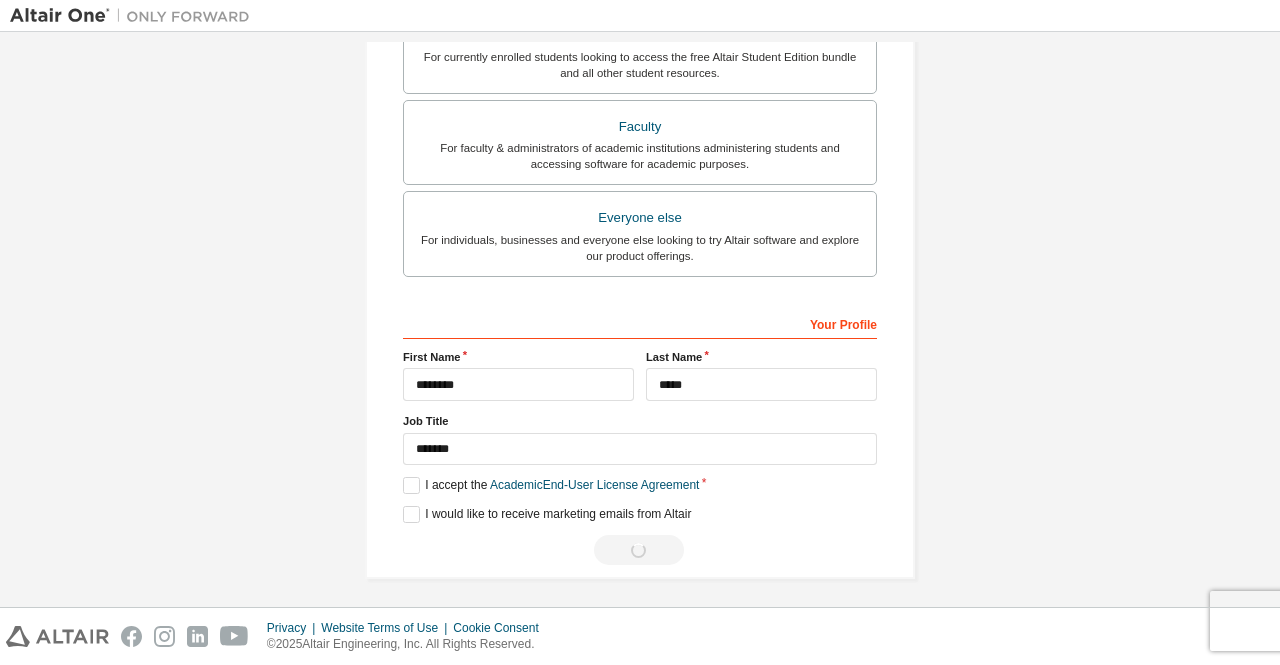 scroll, scrollTop: 0, scrollLeft: 0, axis: both 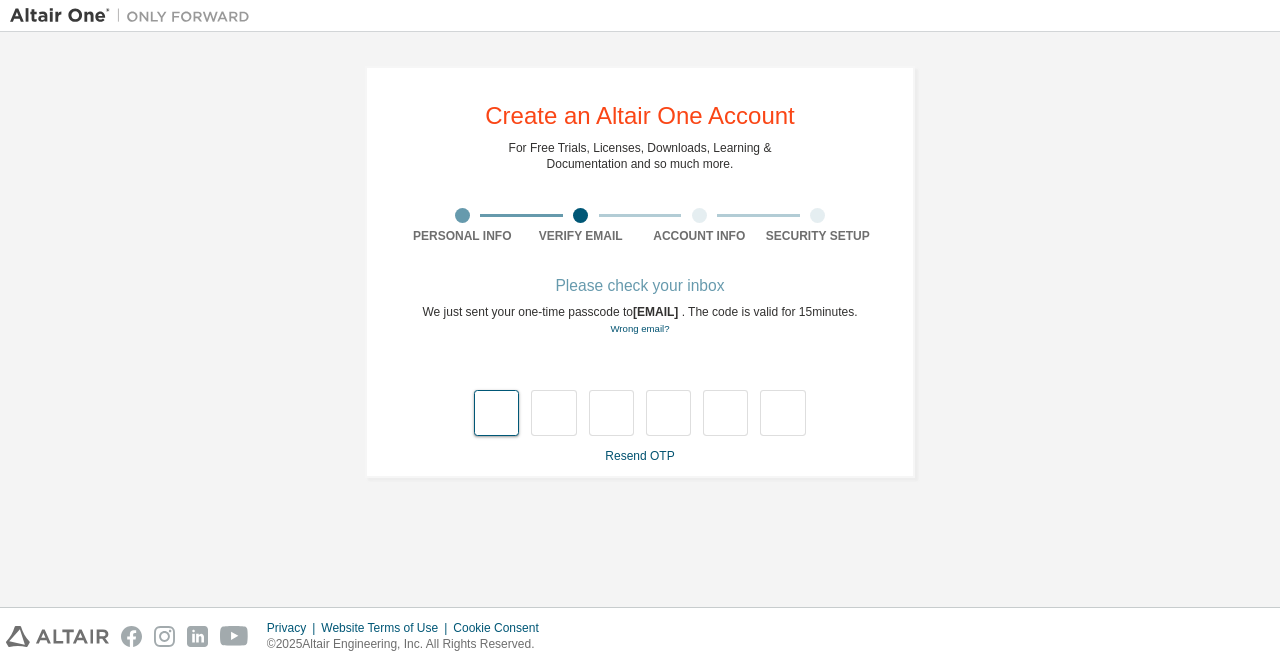 type on "*" 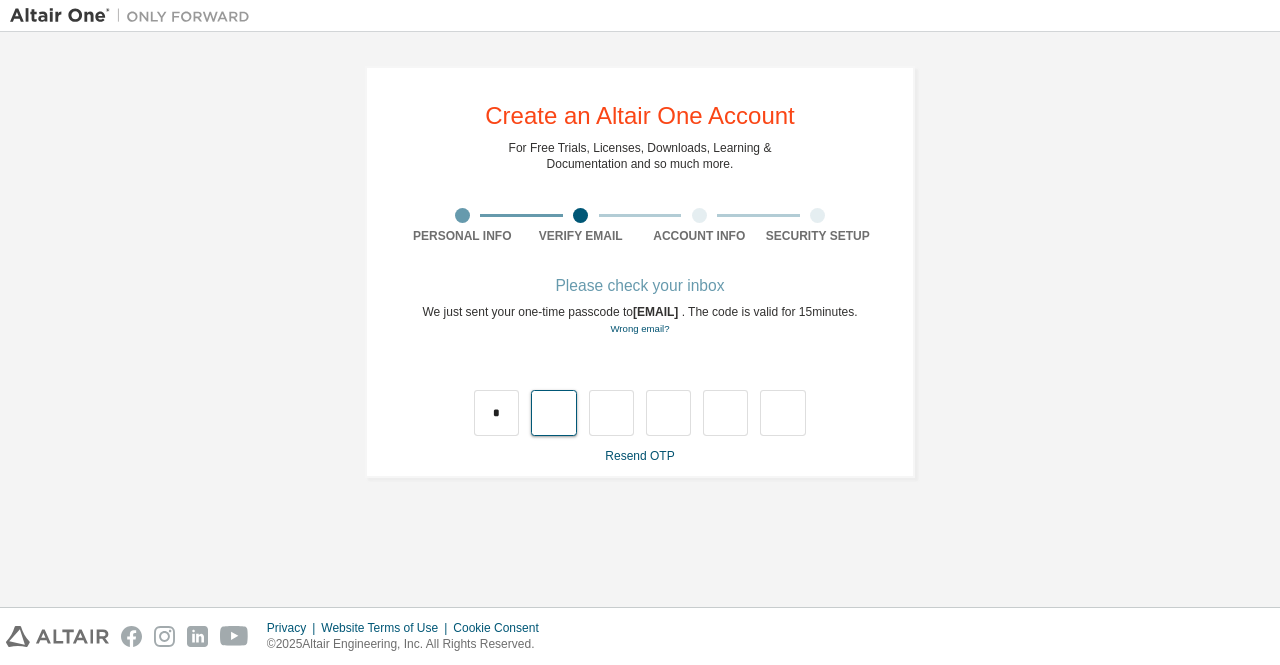 type on "*" 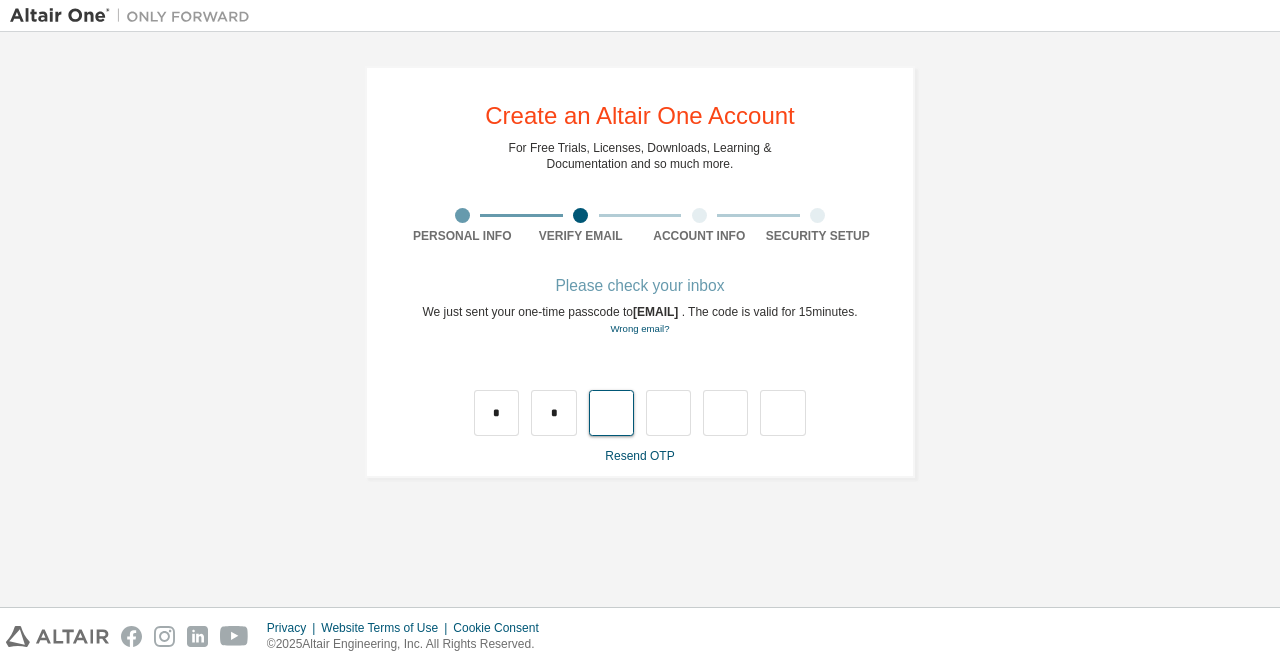 type on "*" 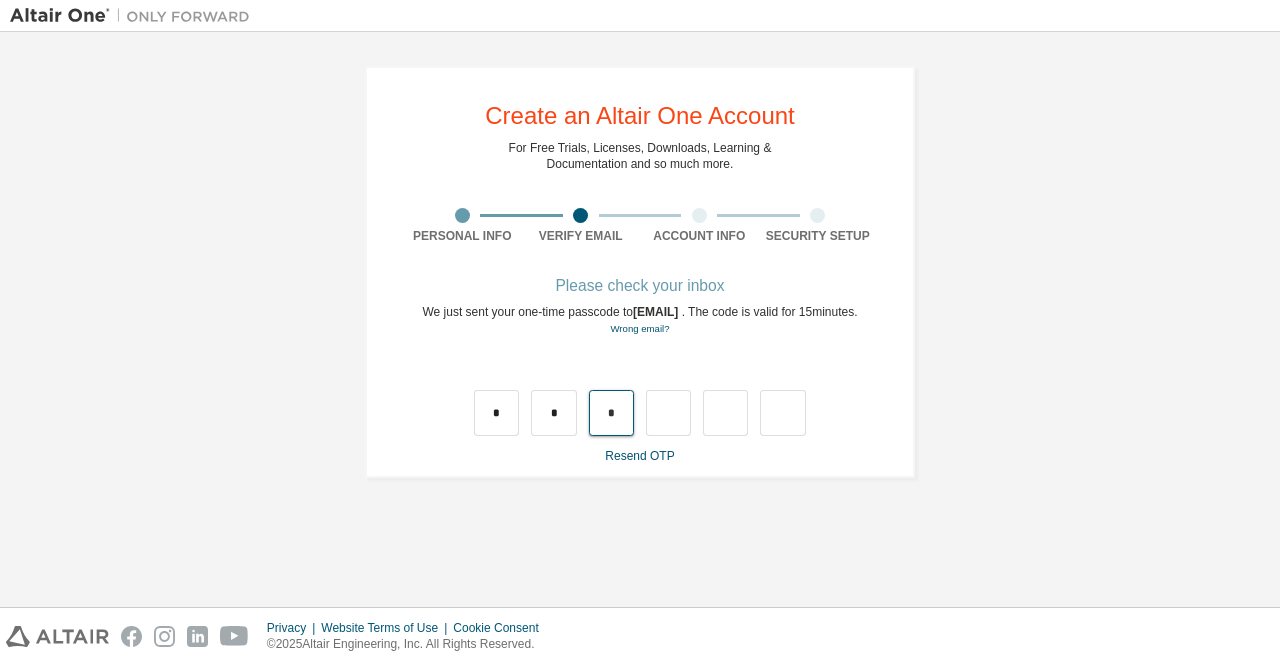 click on "*" at bounding box center (611, 413) 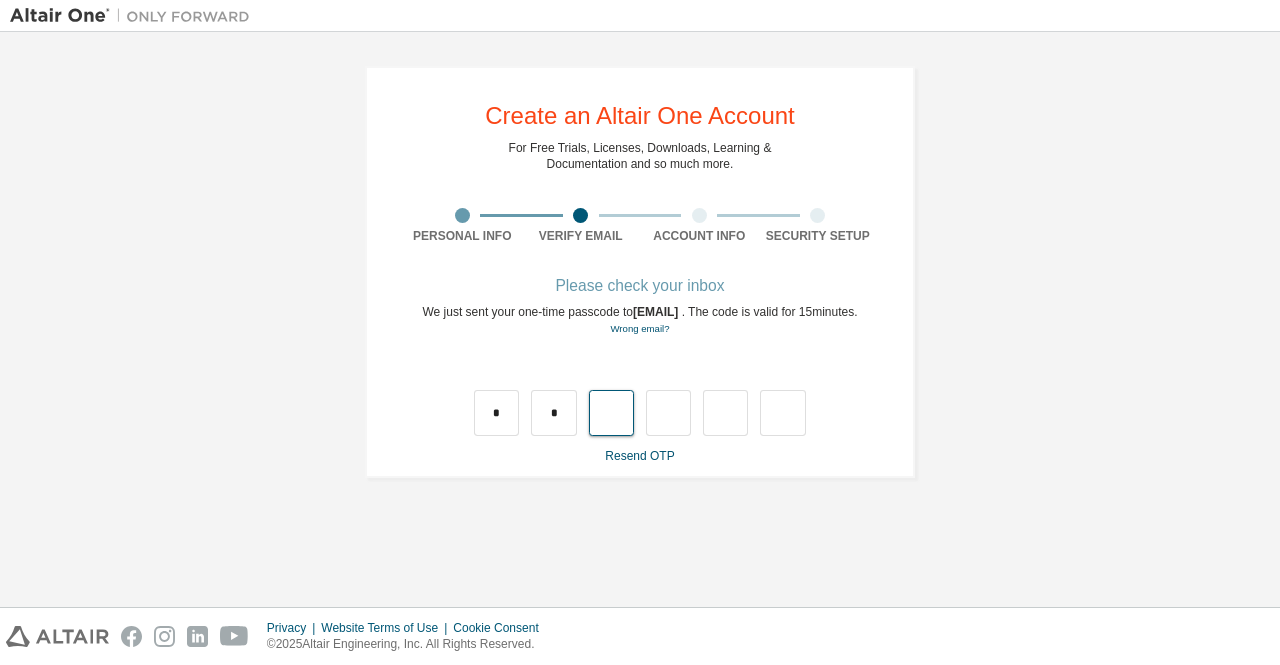 click at bounding box center (611, 413) 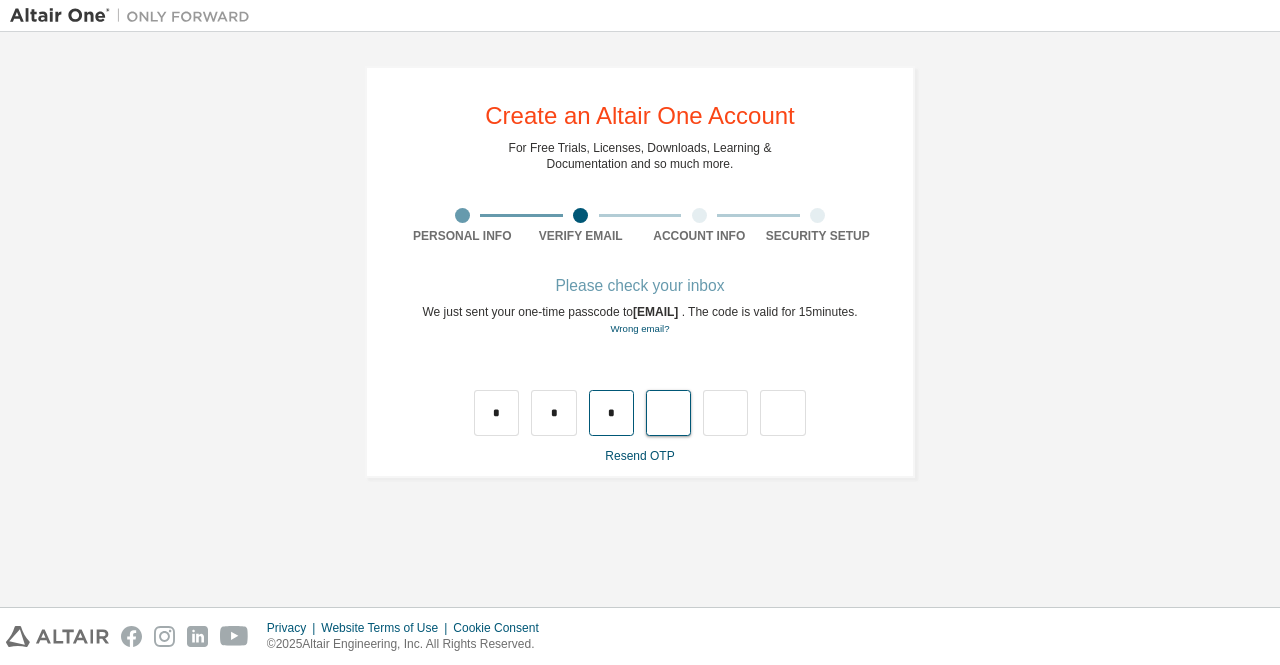type on "*" 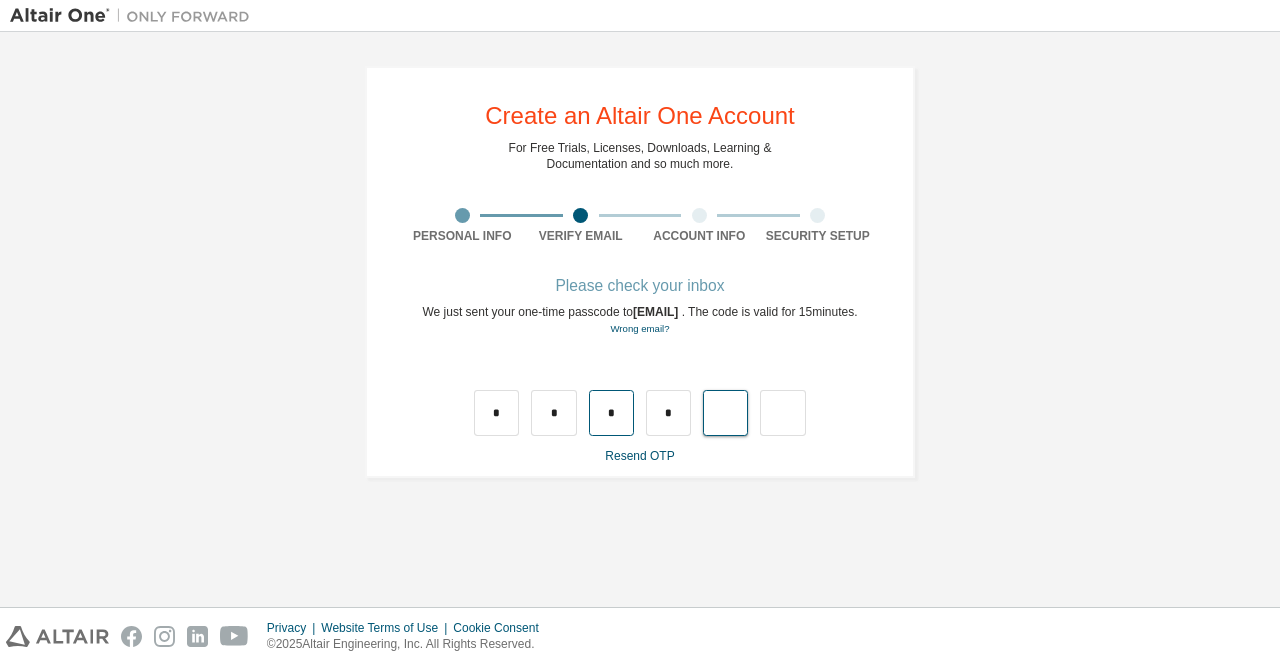 type on "*" 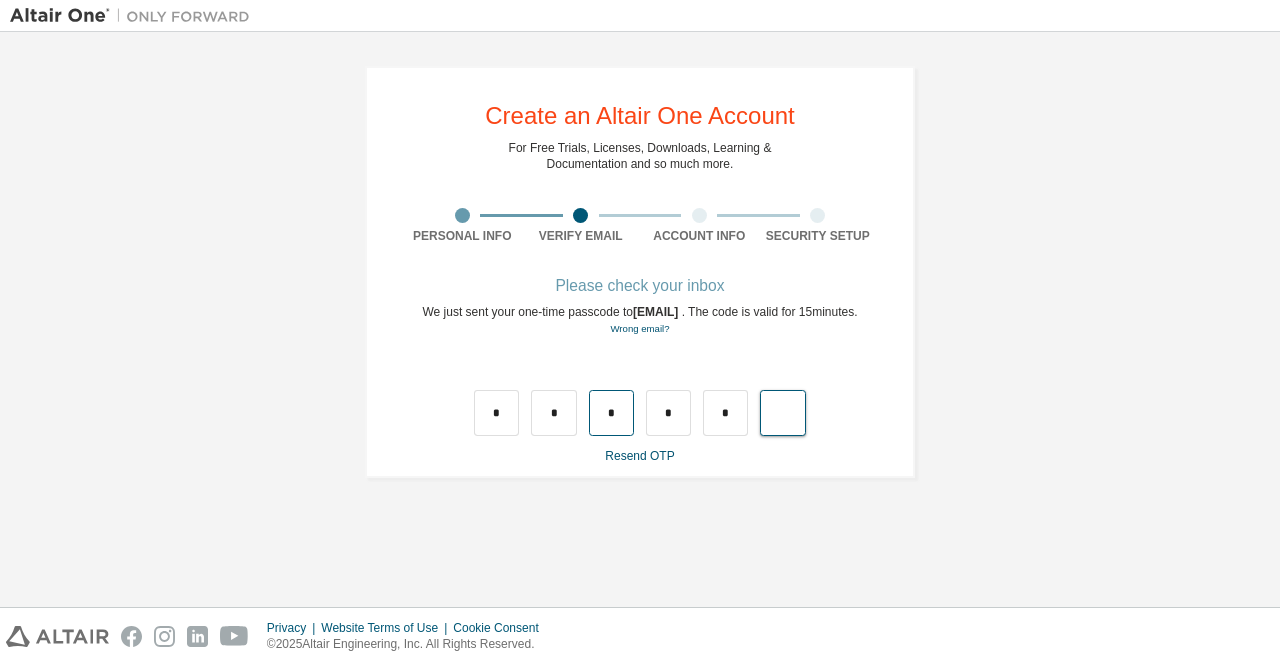 type on "*" 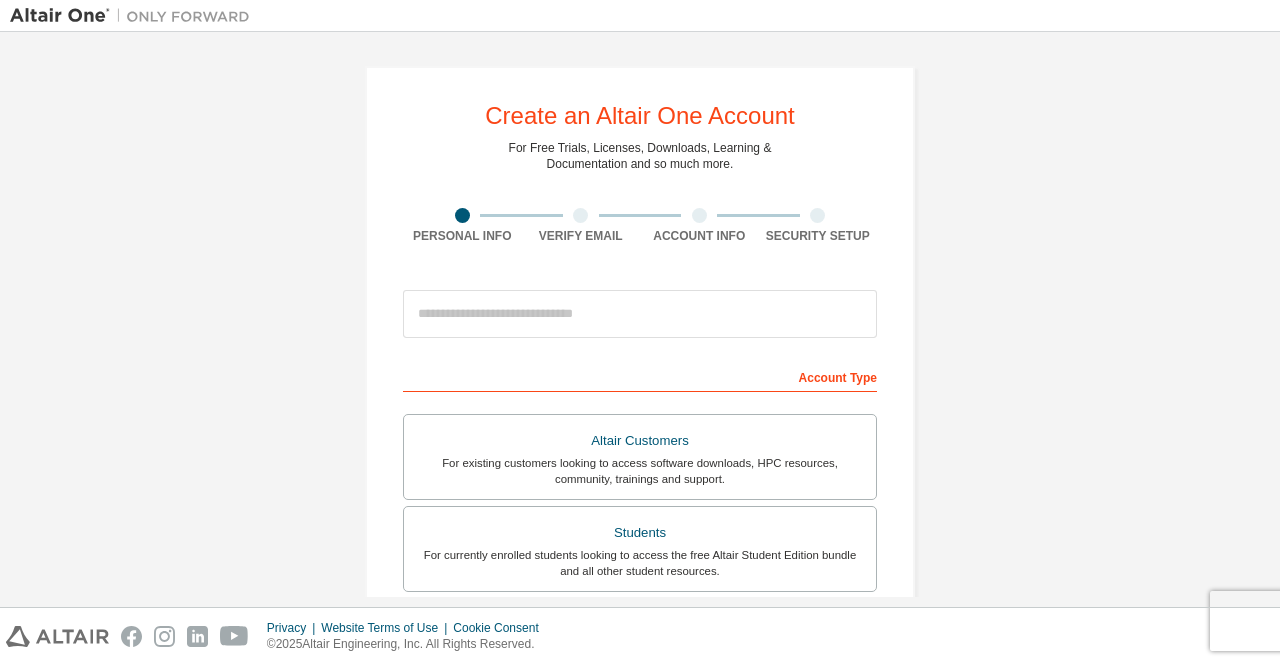 scroll, scrollTop: 0, scrollLeft: 0, axis: both 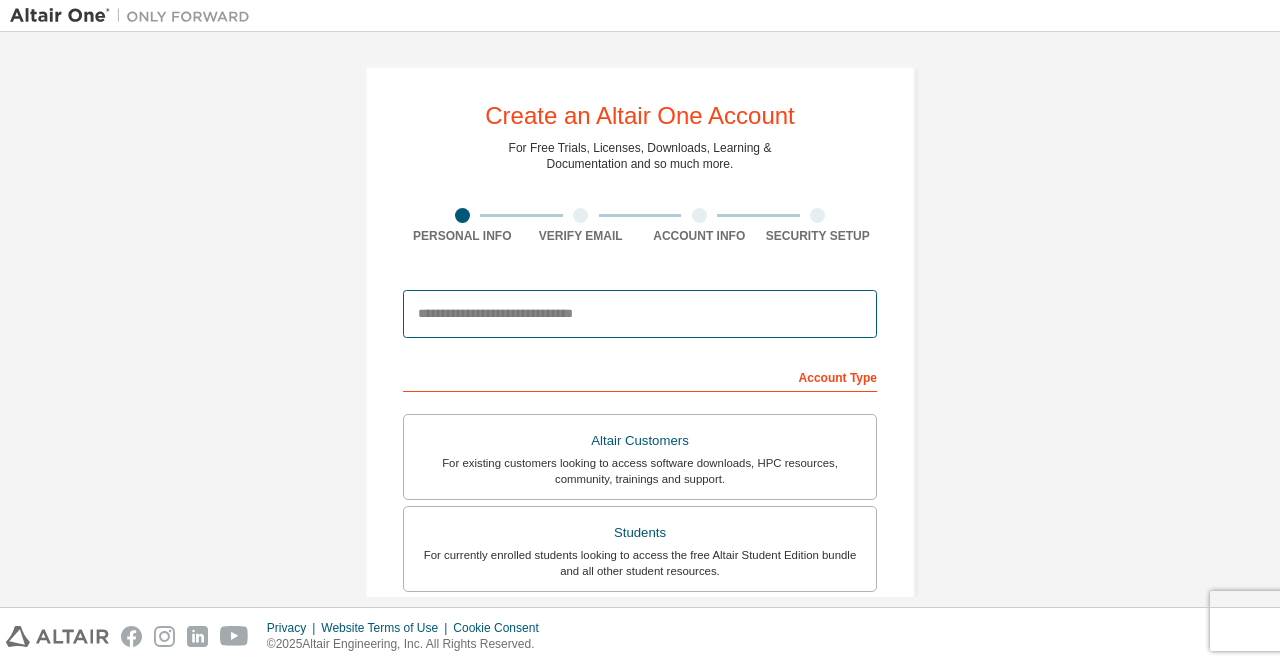 click at bounding box center [640, 314] 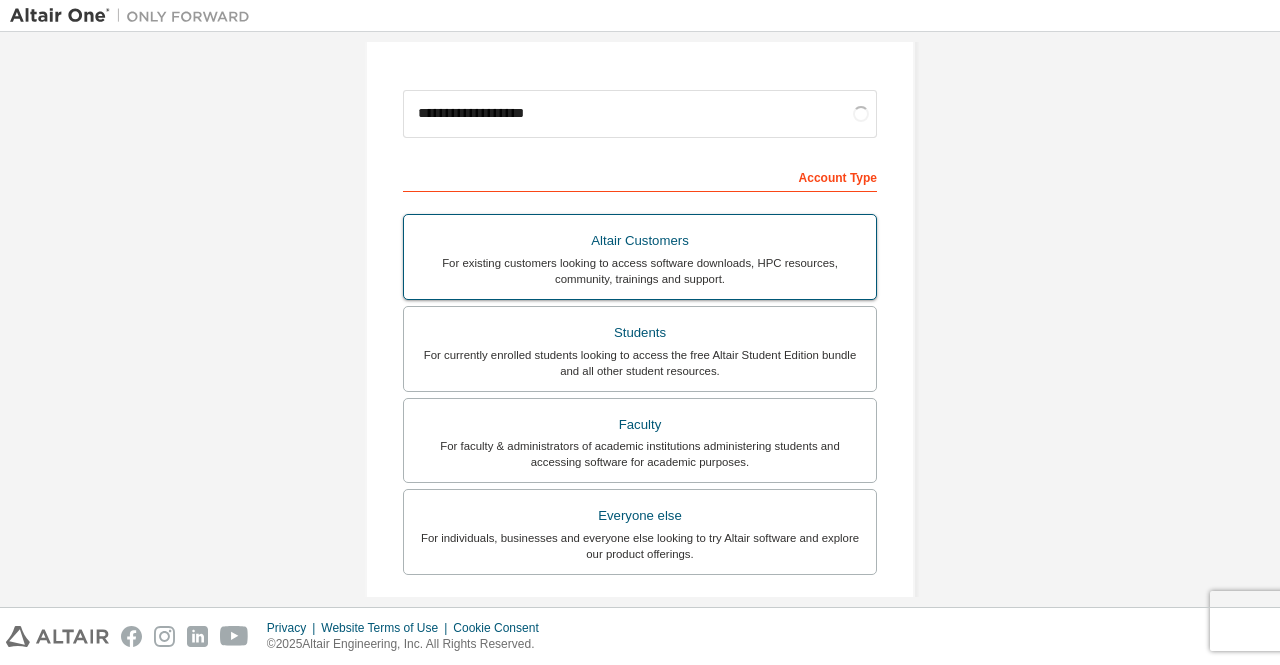 click on "For currently enrolled students looking to access the free Altair Student Edition bundle and all other student resources." at bounding box center [640, 363] 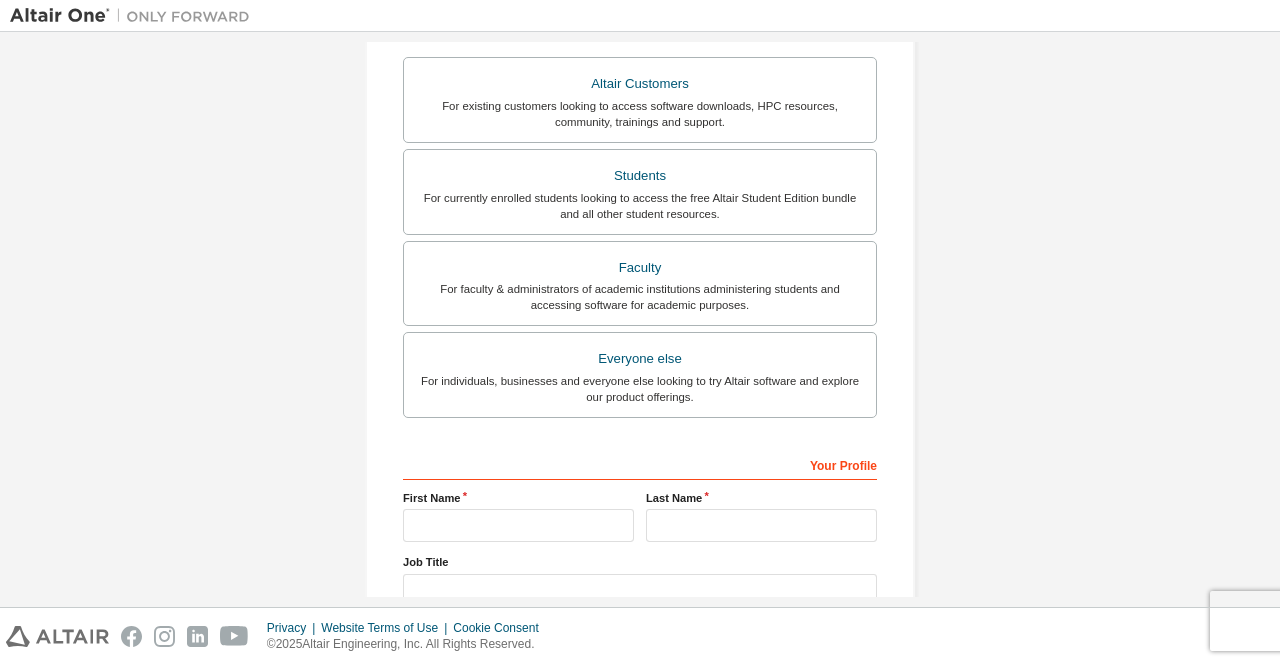 scroll, scrollTop: 500, scrollLeft: 0, axis: vertical 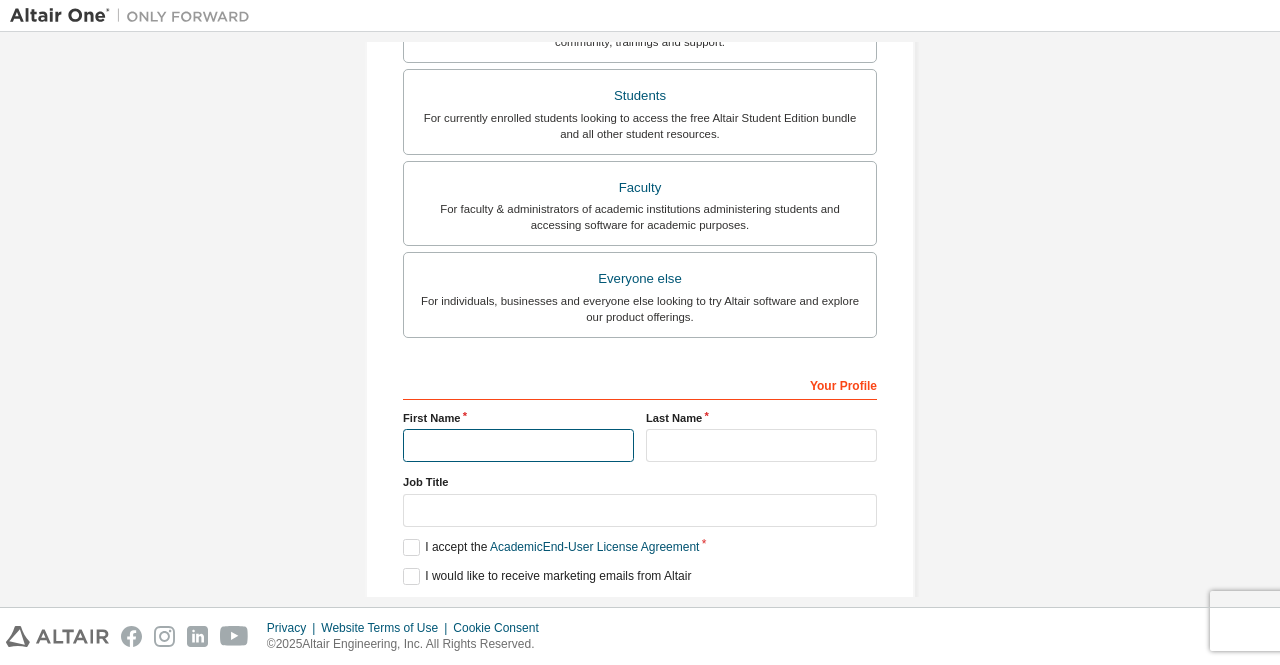 click at bounding box center (518, 445) 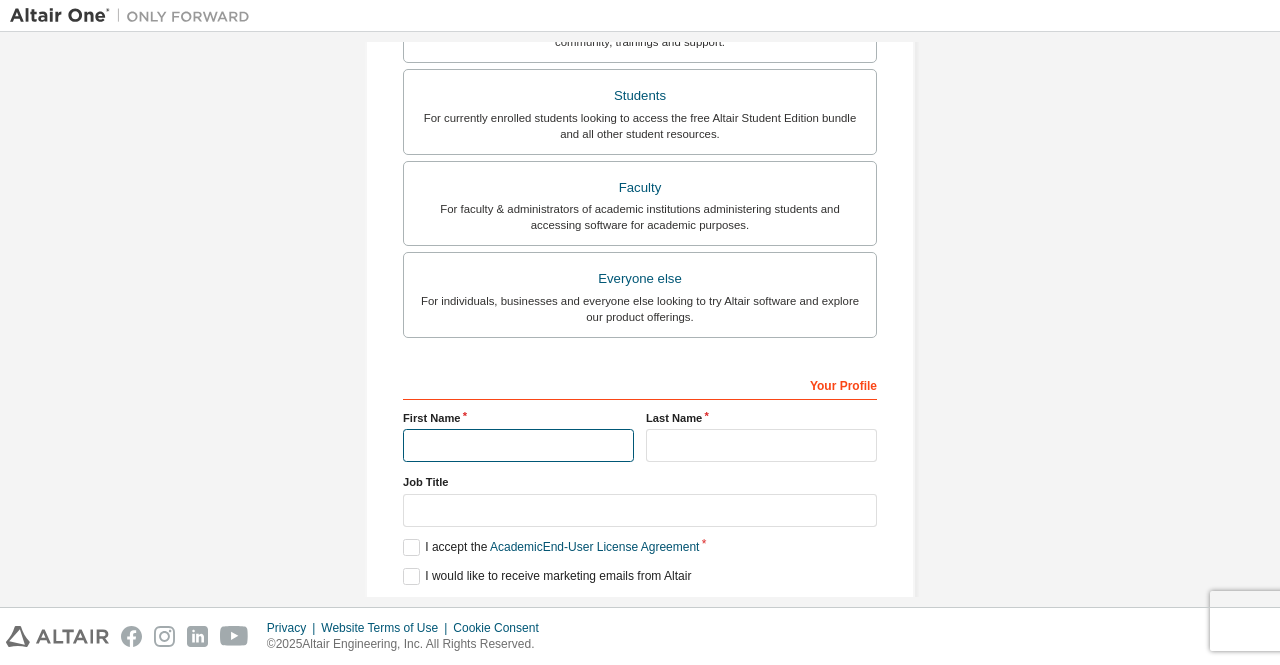 type on "*******" 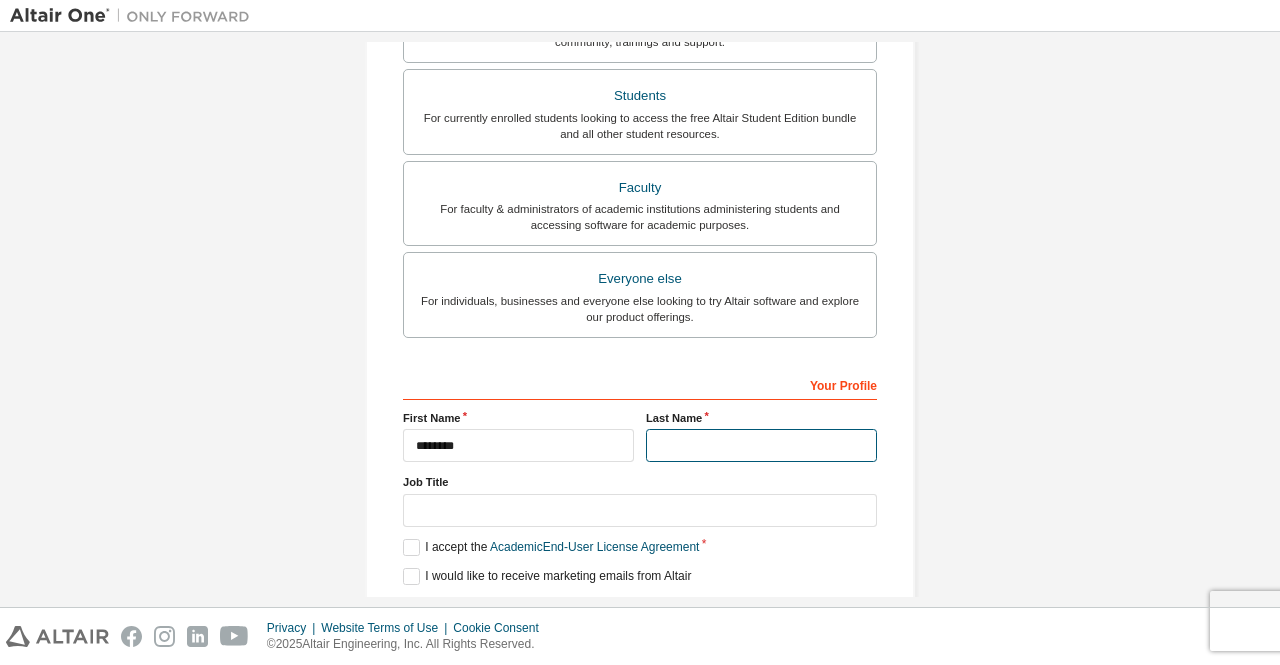 click at bounding box center [761, 445] 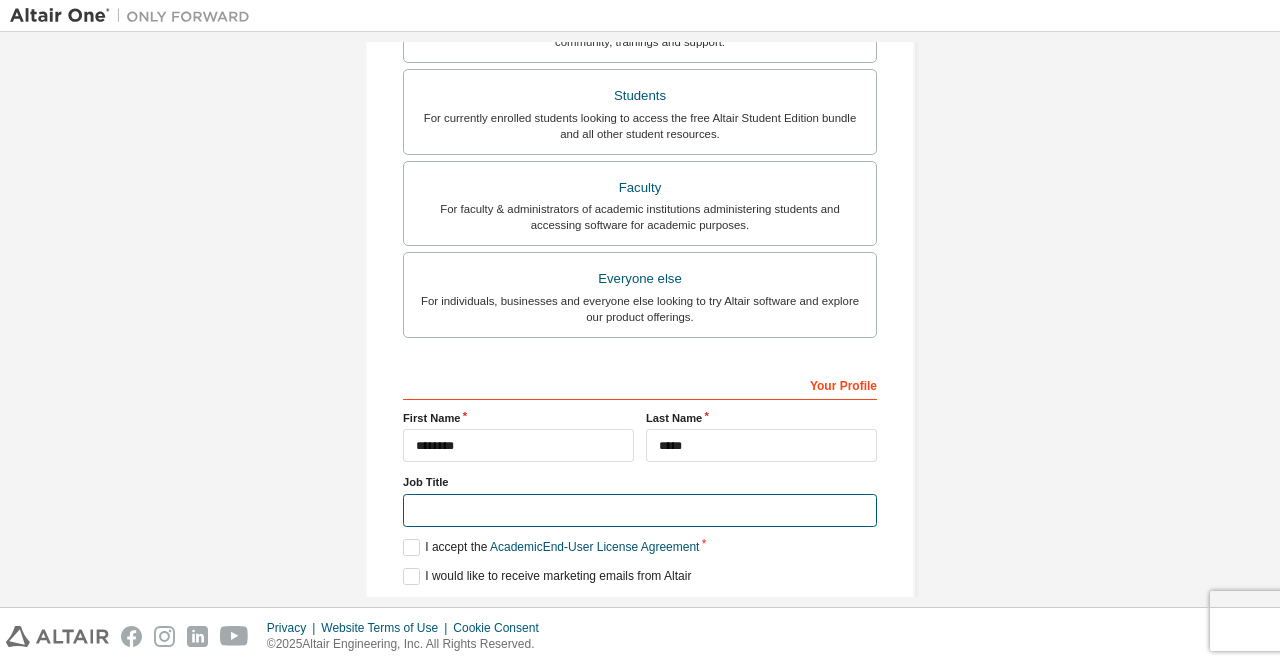 click at bounding box center [640, 510] 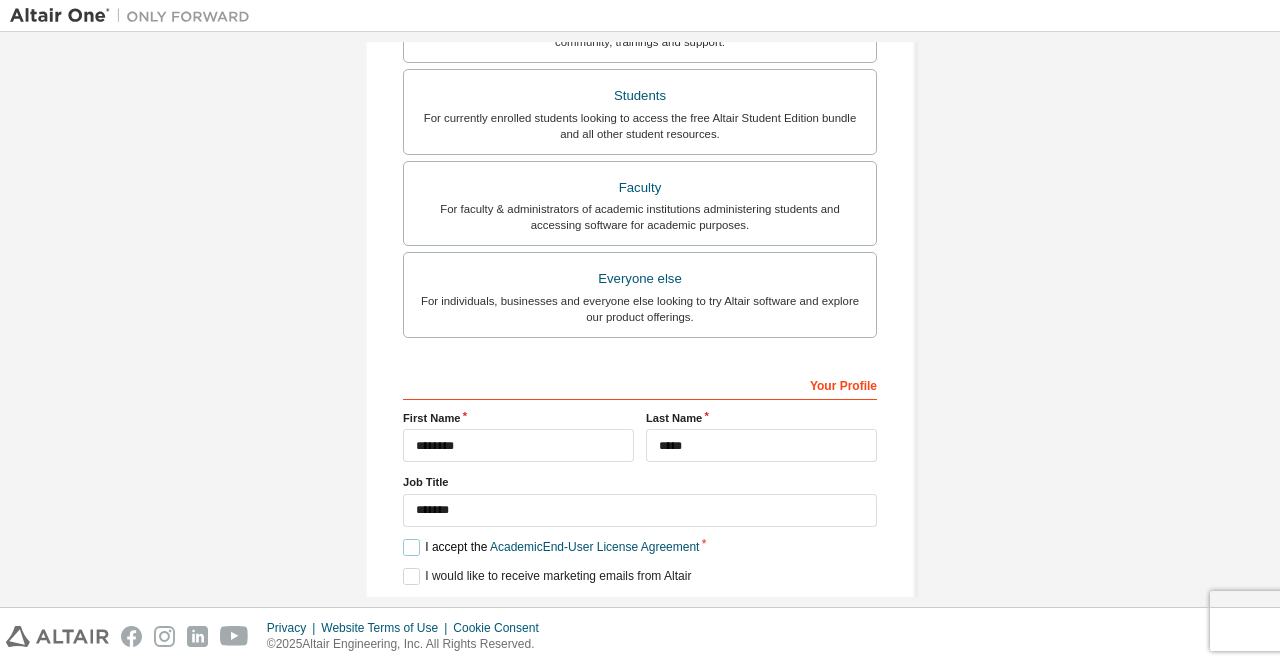 click on "I accept the   Academic   End-User License Agreement" at bounding box center (551, 547) 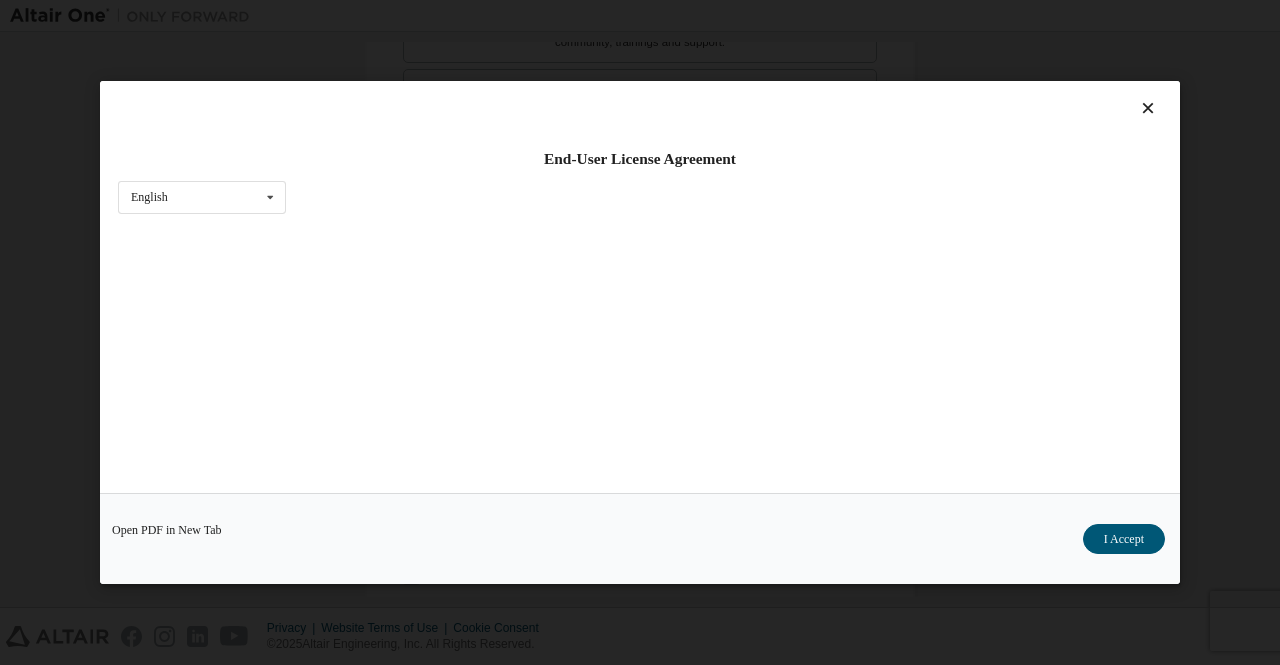 click on "Open PDF in New Tab I Accept" at bounding box center [640, 538] 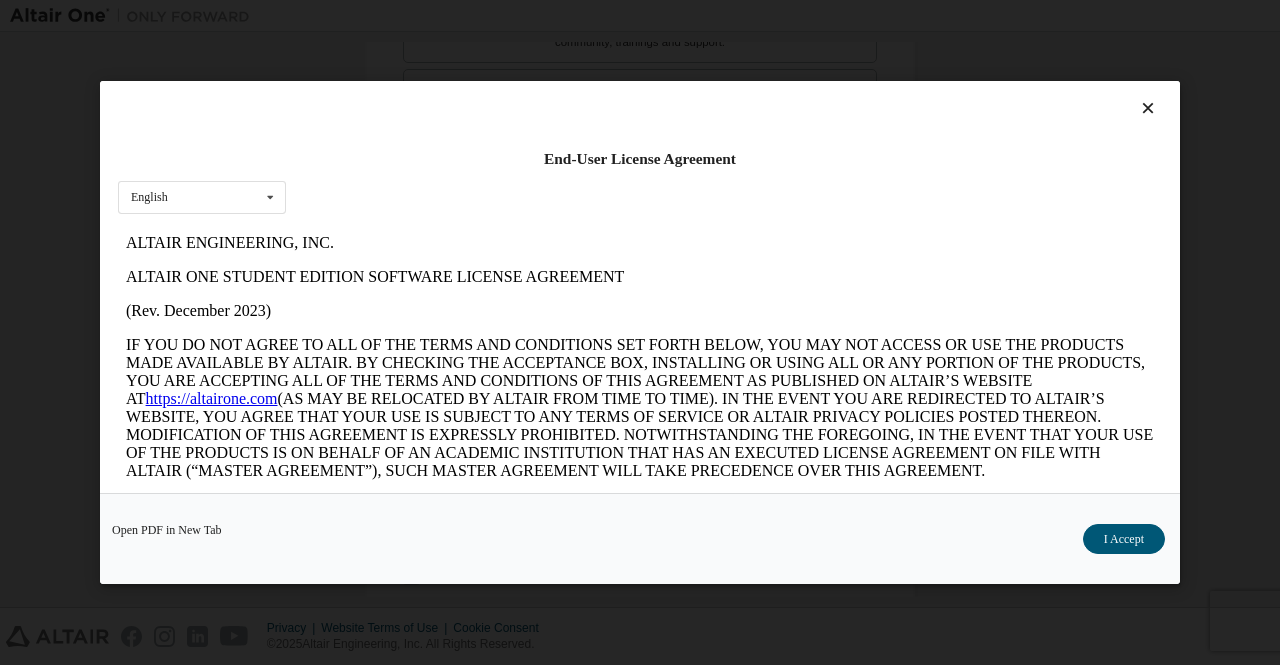scroll, scrollTop: 0, scrollLeft: 0, axis: both 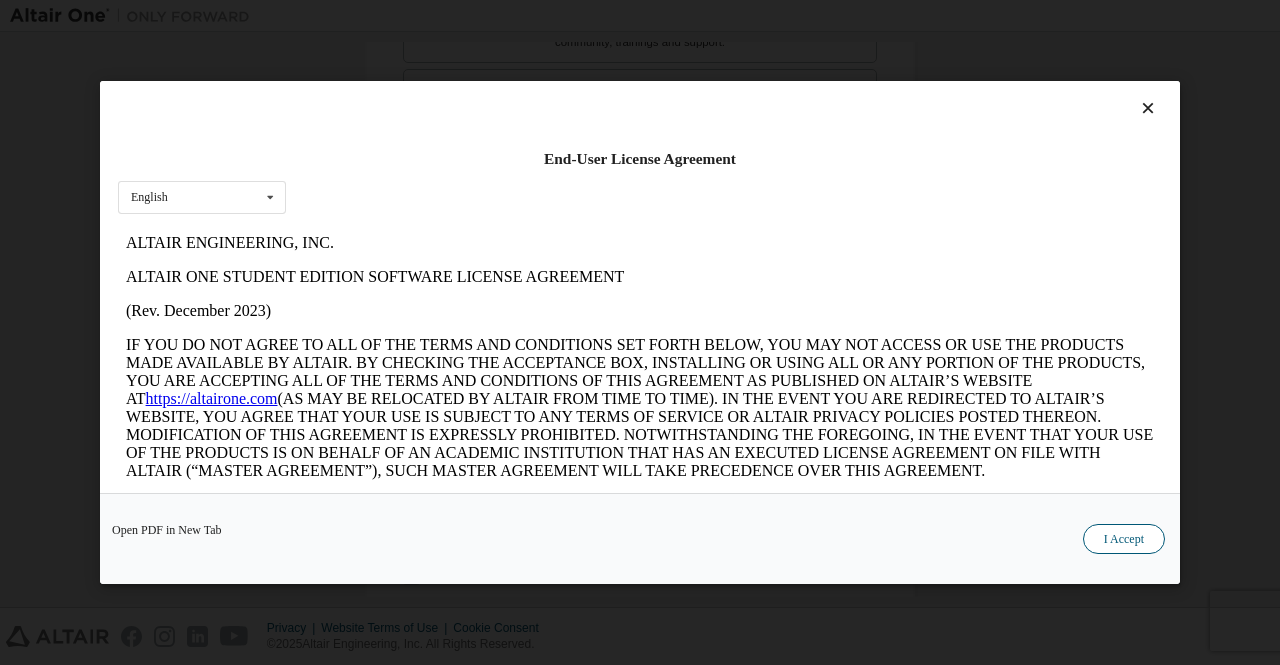 drag, startPoint x: 1132, startPoint y: 538, endPoint x: 1083, endPoint y: 536, distance: 49.0408 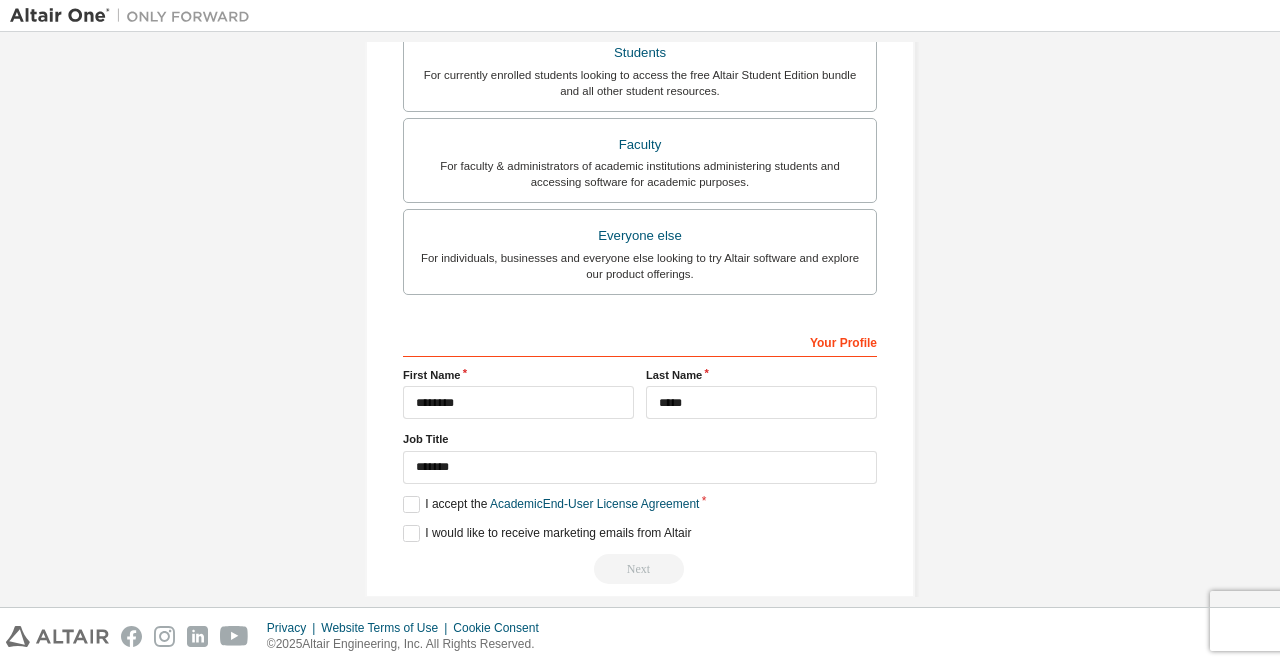 scroll, scrollTop: 562, scrollLeft: 0, axis: vertical 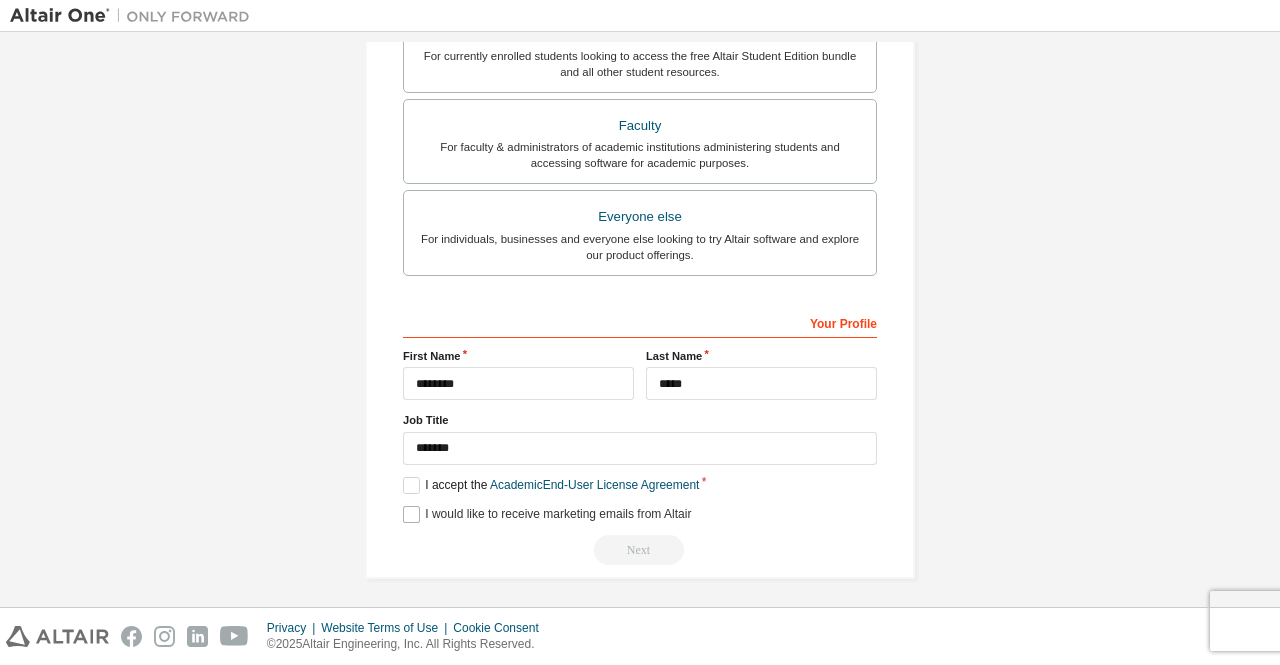 drag, startPoint x: 418, startPoint y: 499, endPoint x: 502, endPoint y: 509, distance: 84.59315 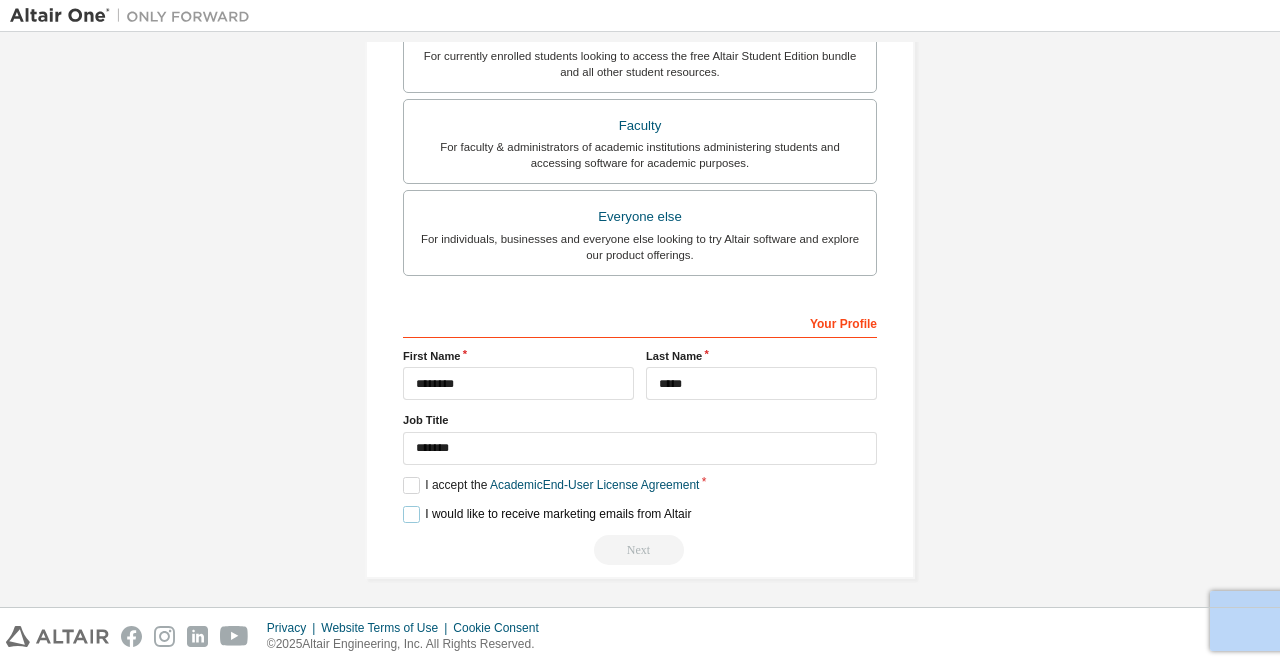 drag, startPoint x: 400, startPoint y: 512, endPoint x: 412, endPoint y: 511, distance: 12.0415945 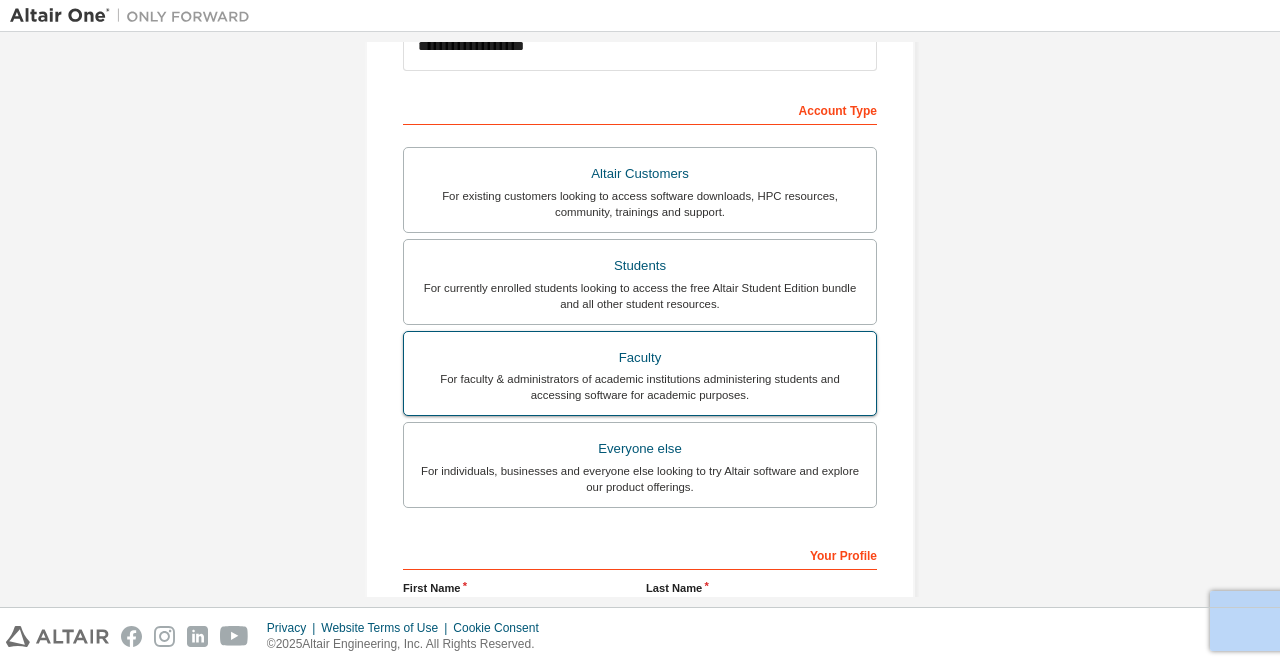 scroll, scrollTop: 162, scrollLeft: 0, axis: vertical 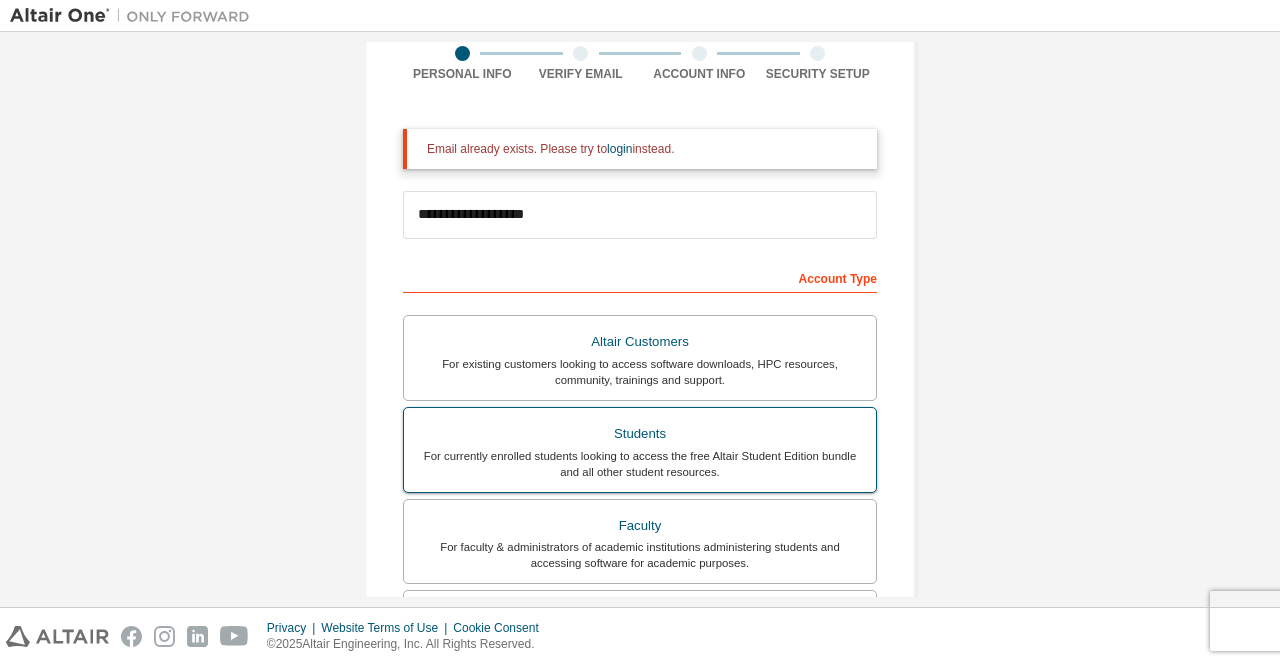click on "For currently enrolled students looking to access the free Altair Student Edition bundle and all other student resources." at bounding box center [640, 464] 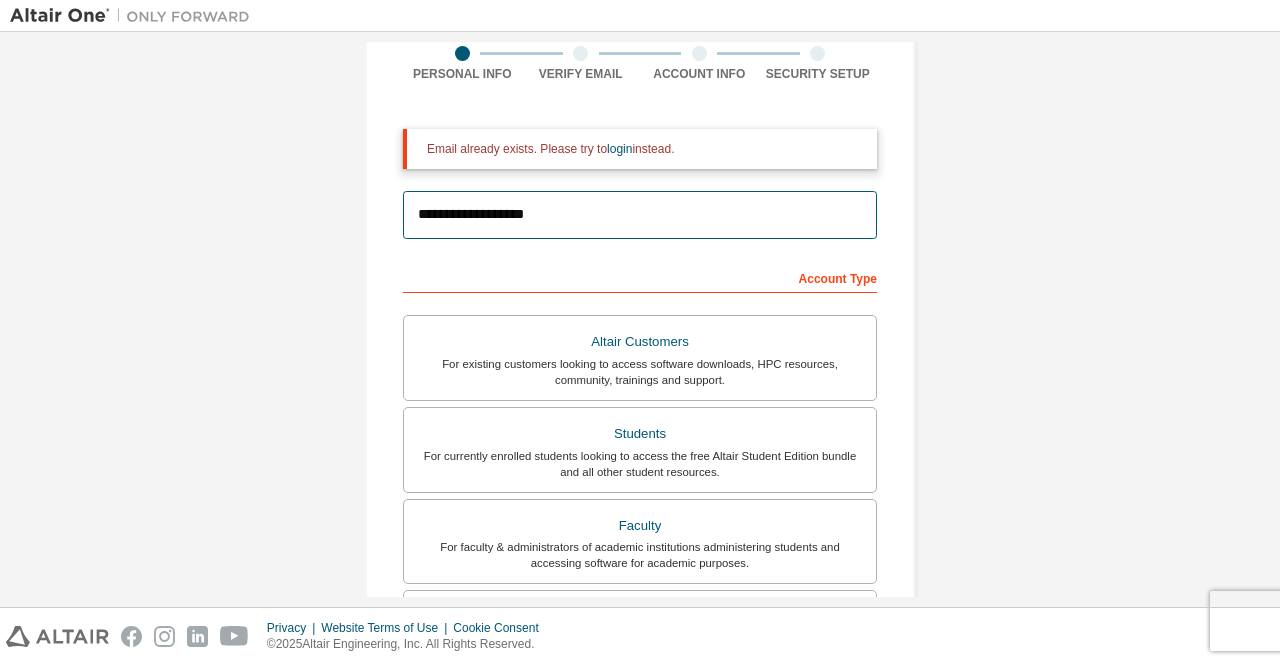 click on "**********" at bounding box center [640, 215] 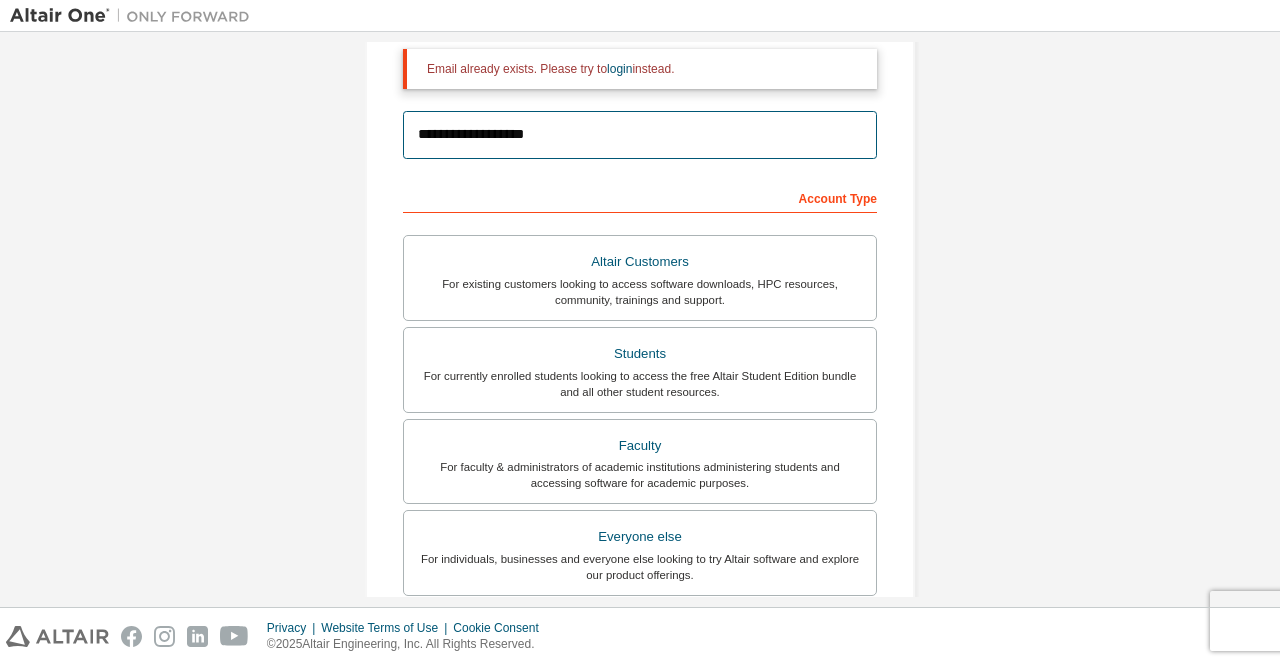 scroll, scrollTop: 0, scrollLeft: 0, axis: both 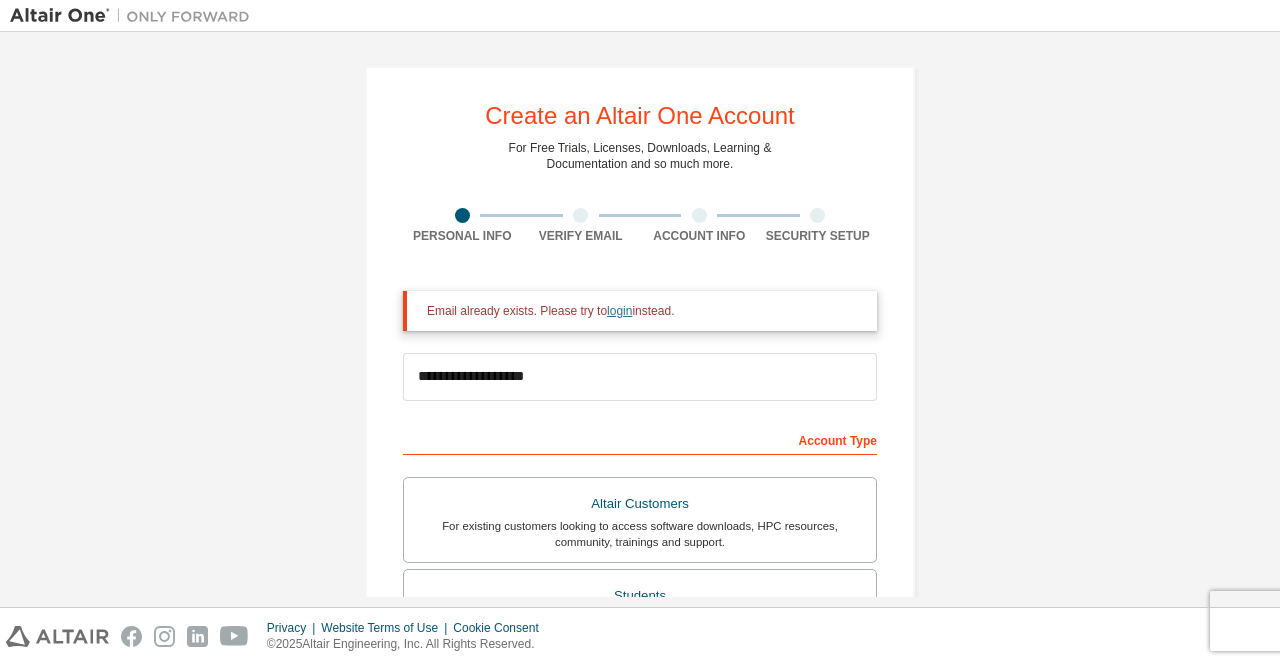 click on "login" at bounding box center [619, 311] 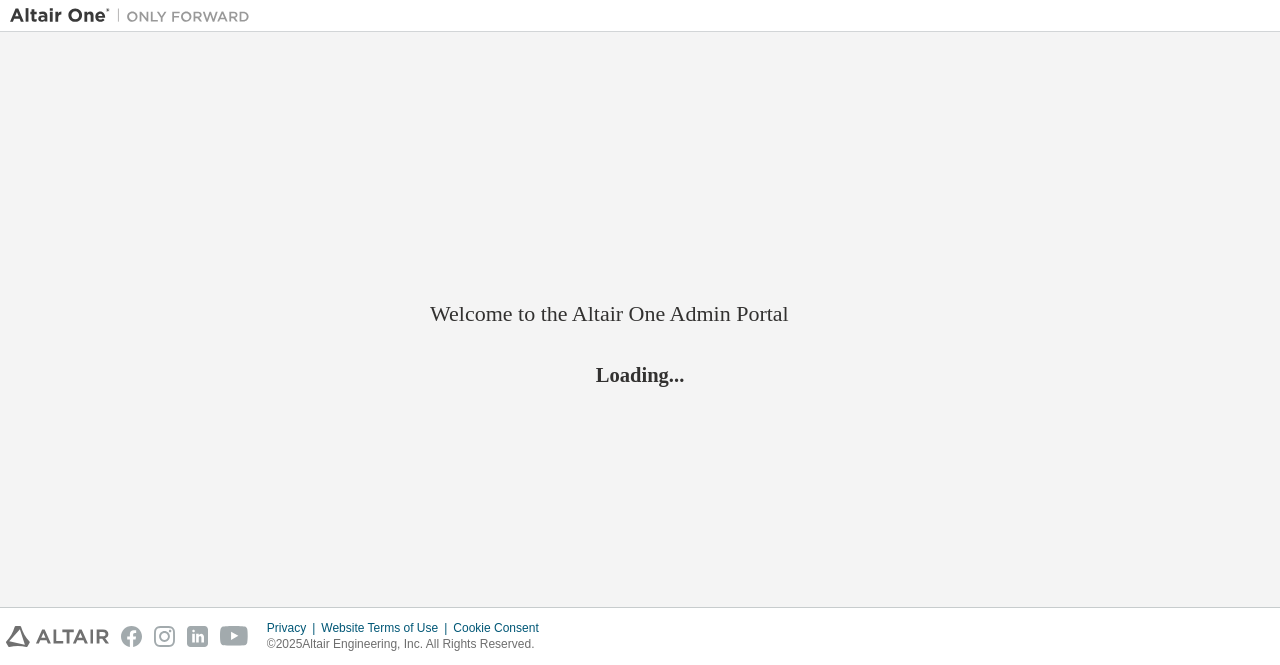 scroll, scrollTop: 0, scrollLeft: 0, axis: both 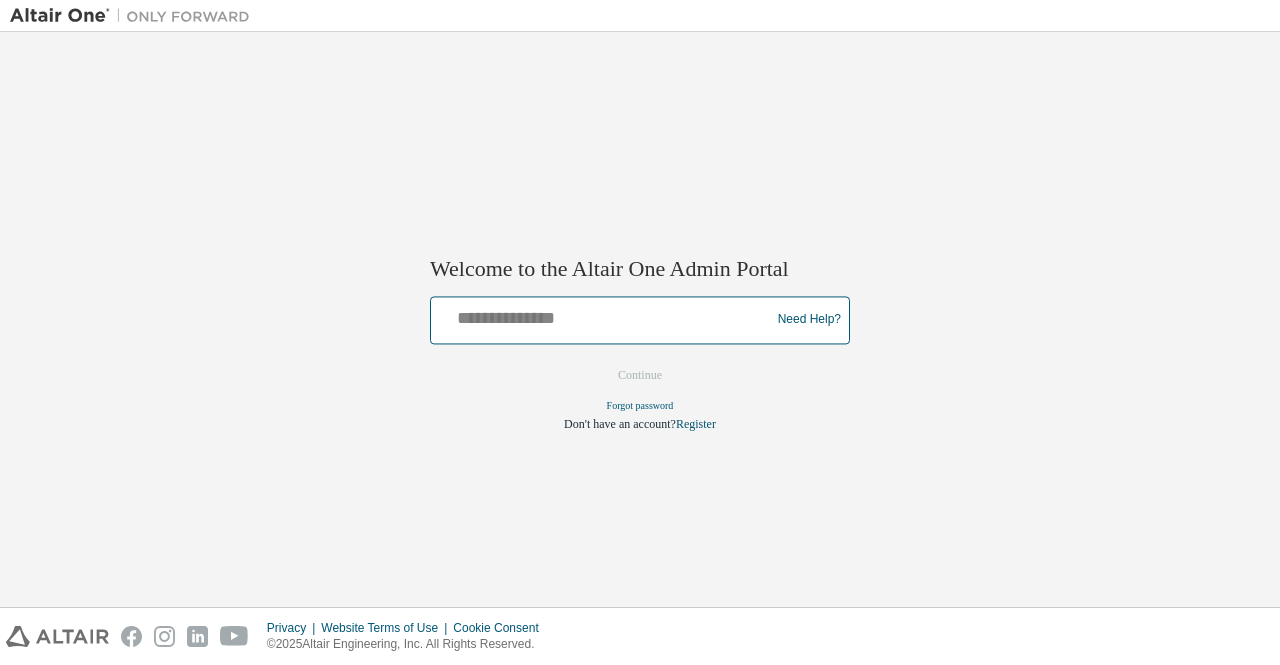 click at bounding box center (603, 315) 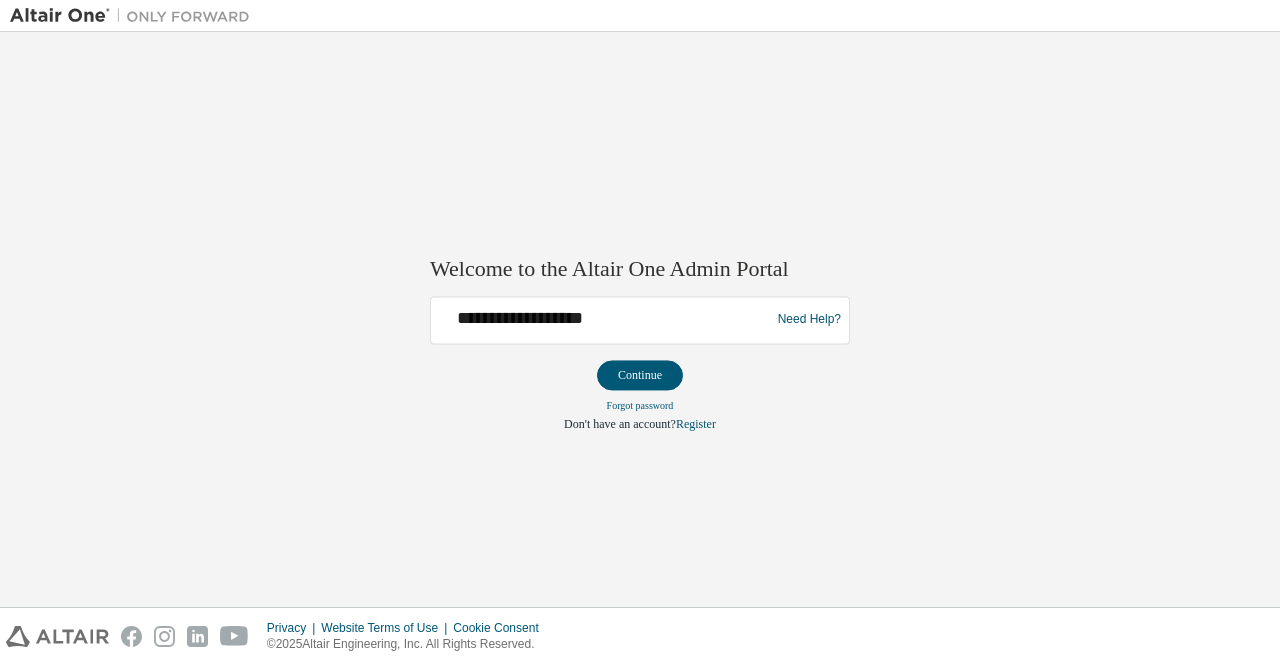 click on "Continue" at bounding box center (640, 375) 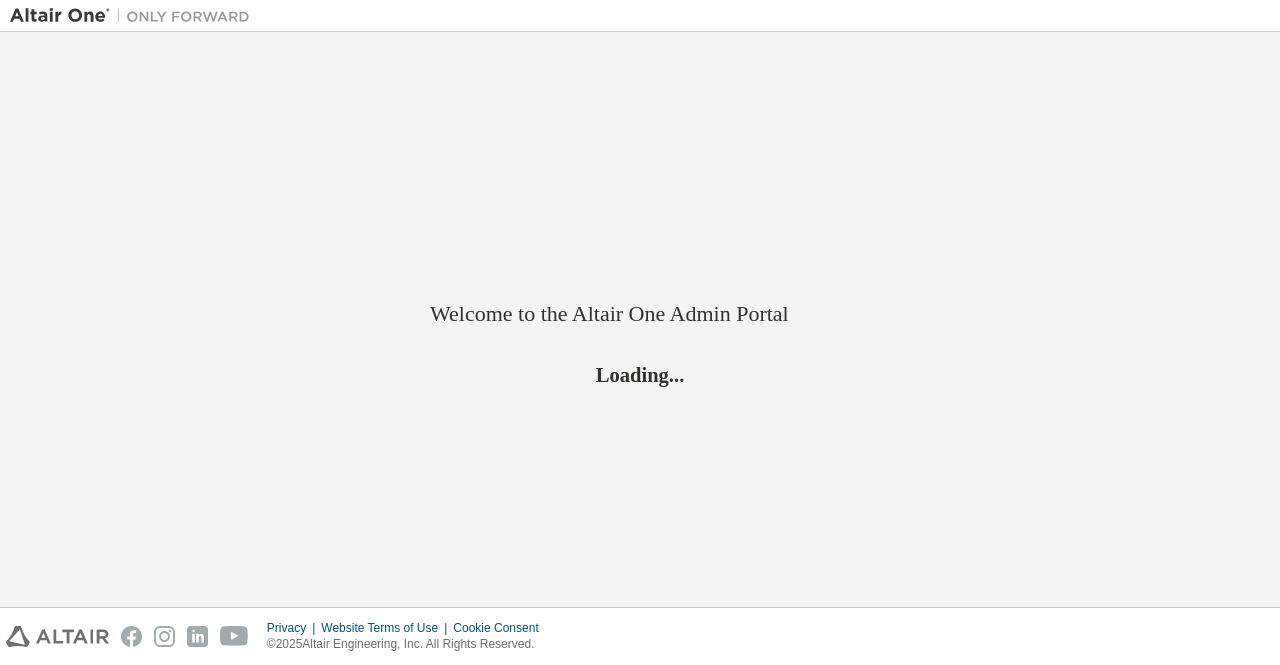 scroll, scrollTop: 0, scrollLeft: 0, axis: both 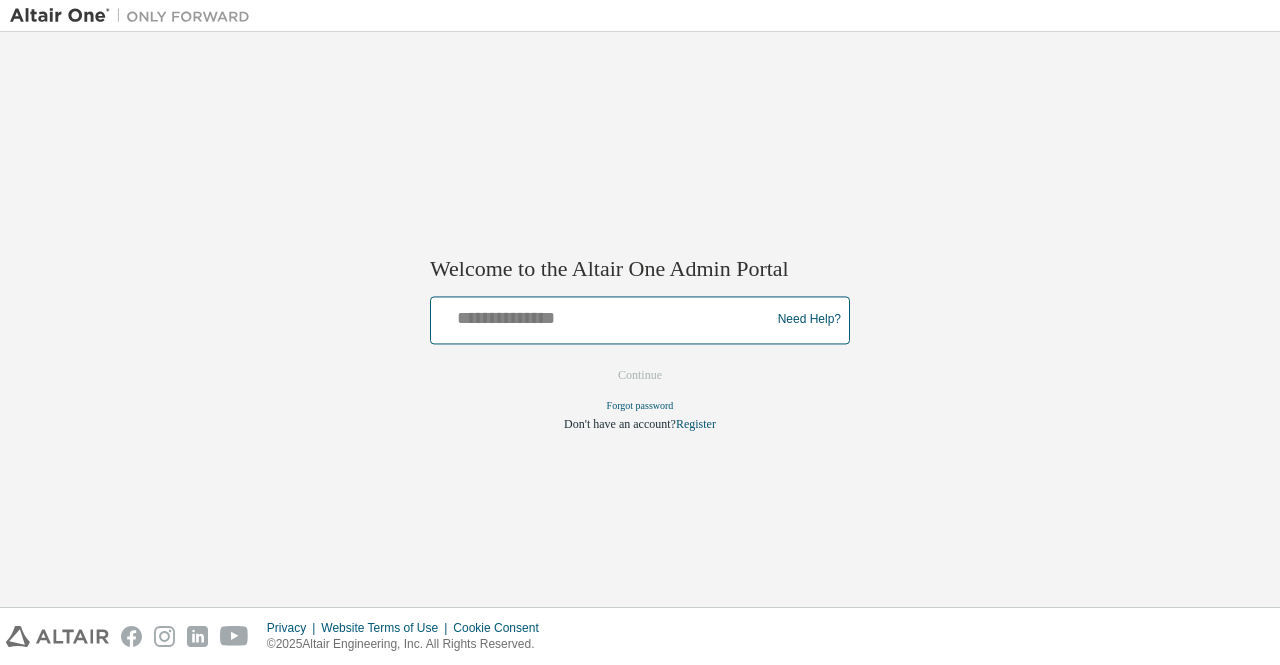 click at bounding box center [603, 315] 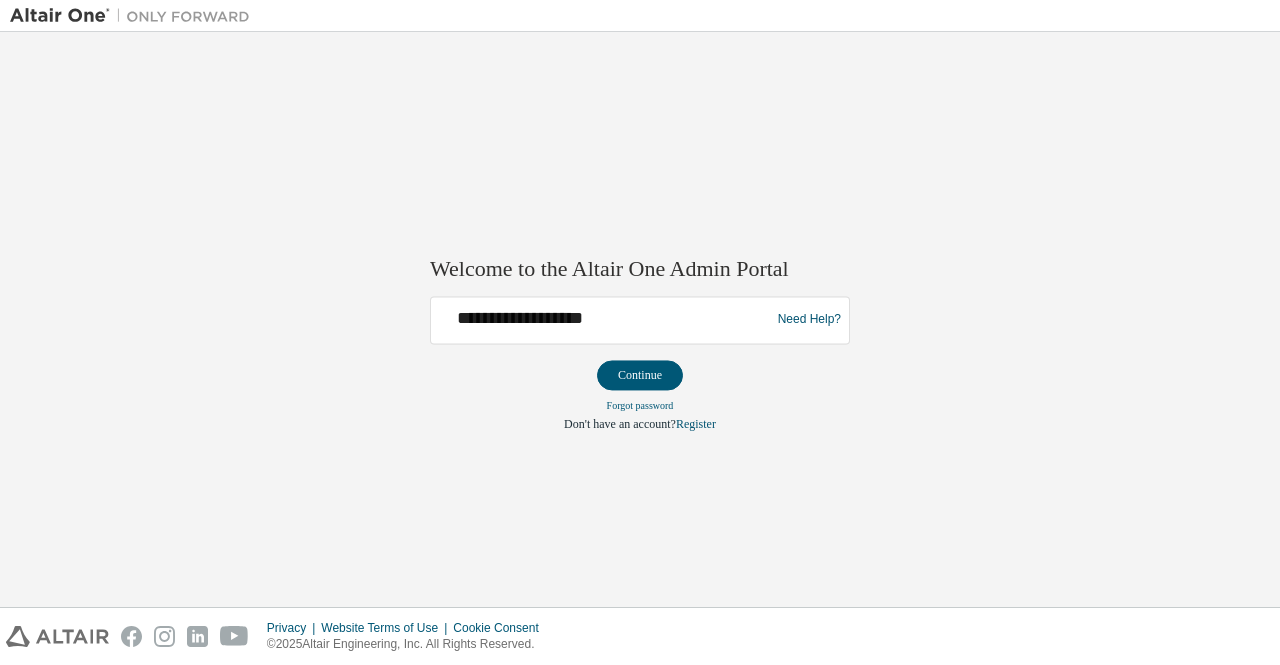 click on "Forgot password" at bounding box center [640, 405] 